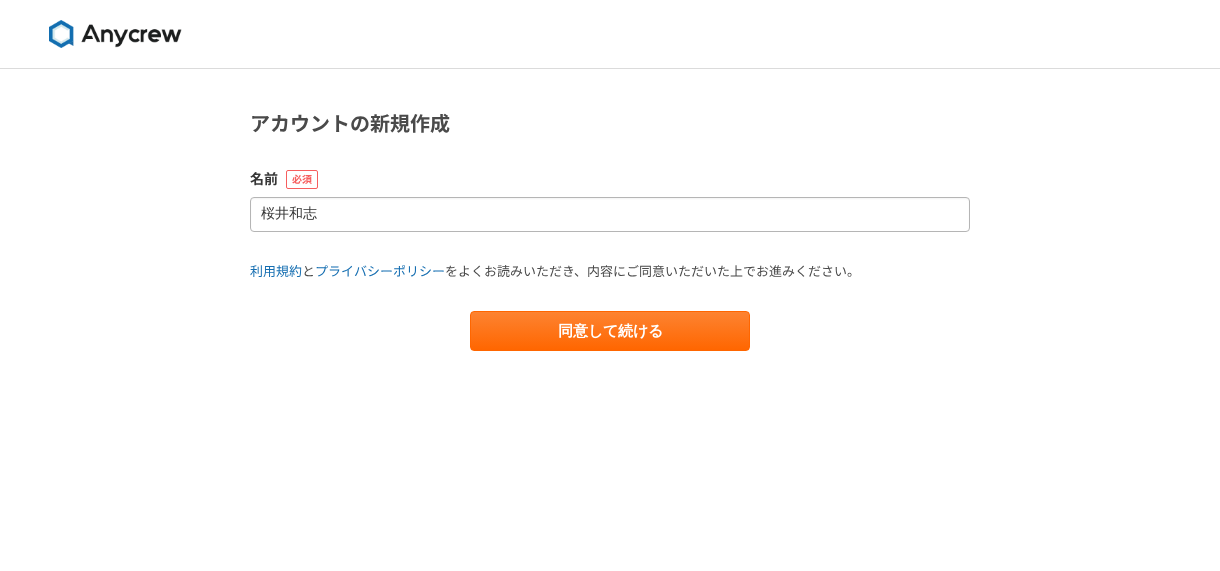 scroll, scrollTop: 0, scrollLeft: 0, axis: both 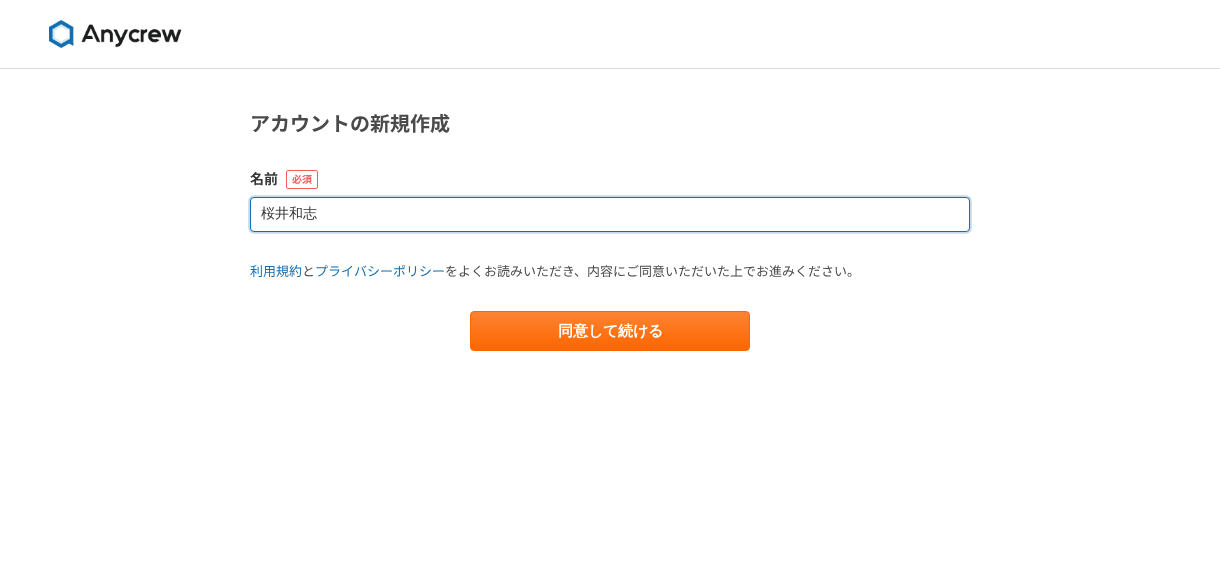 click on "桜井和志" at bounding box center [610, 214] 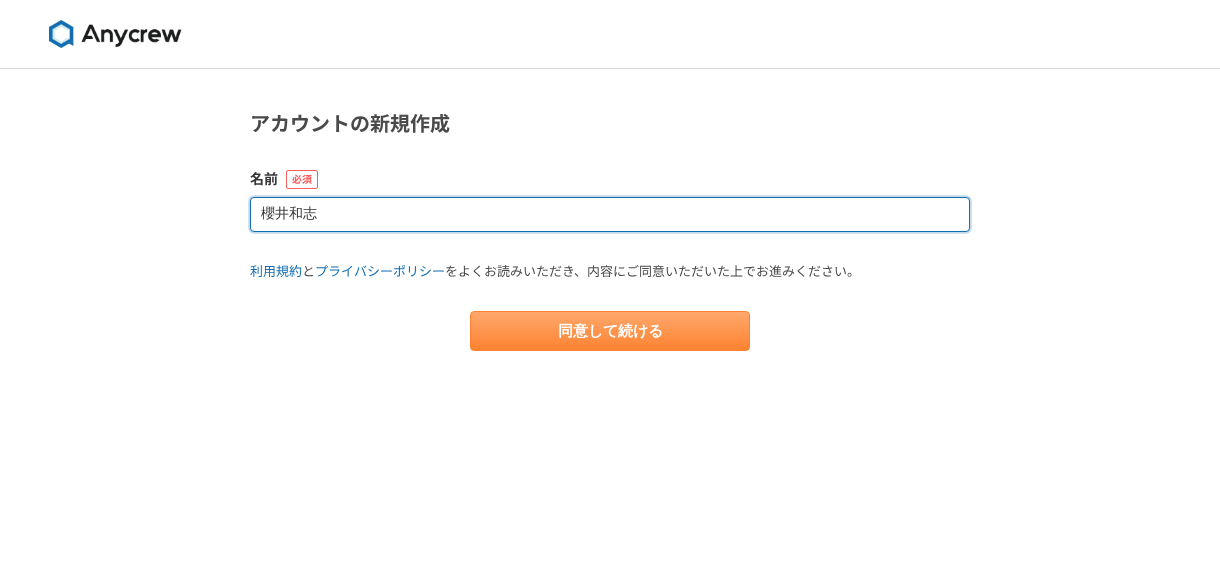 type on "櫻井和志" 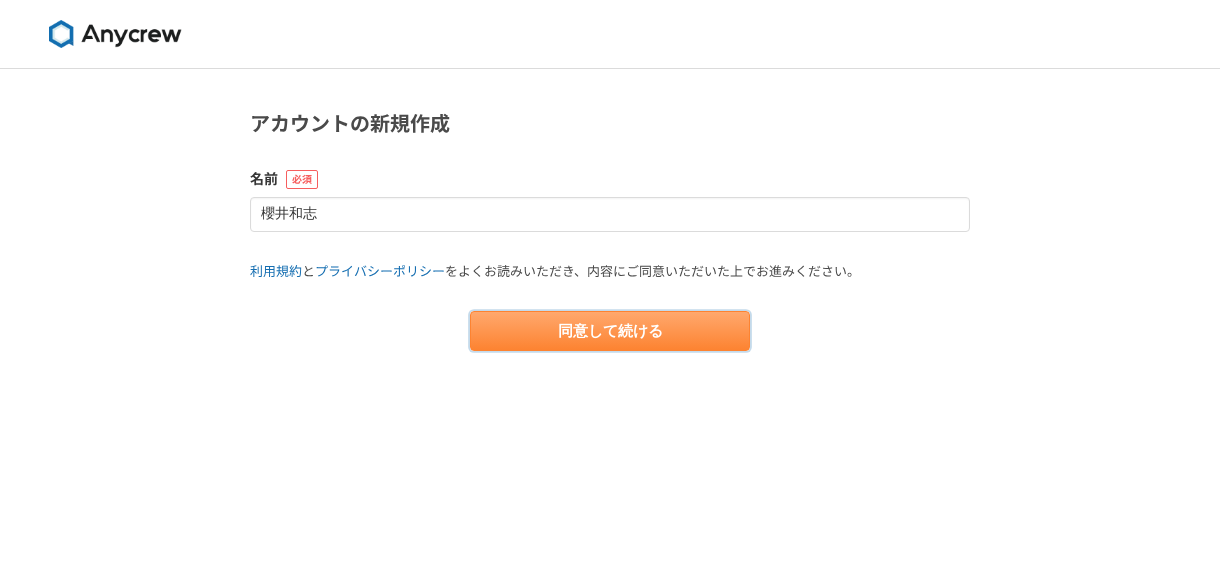 click on "同意して続ける" at bounding box center (610, 331) 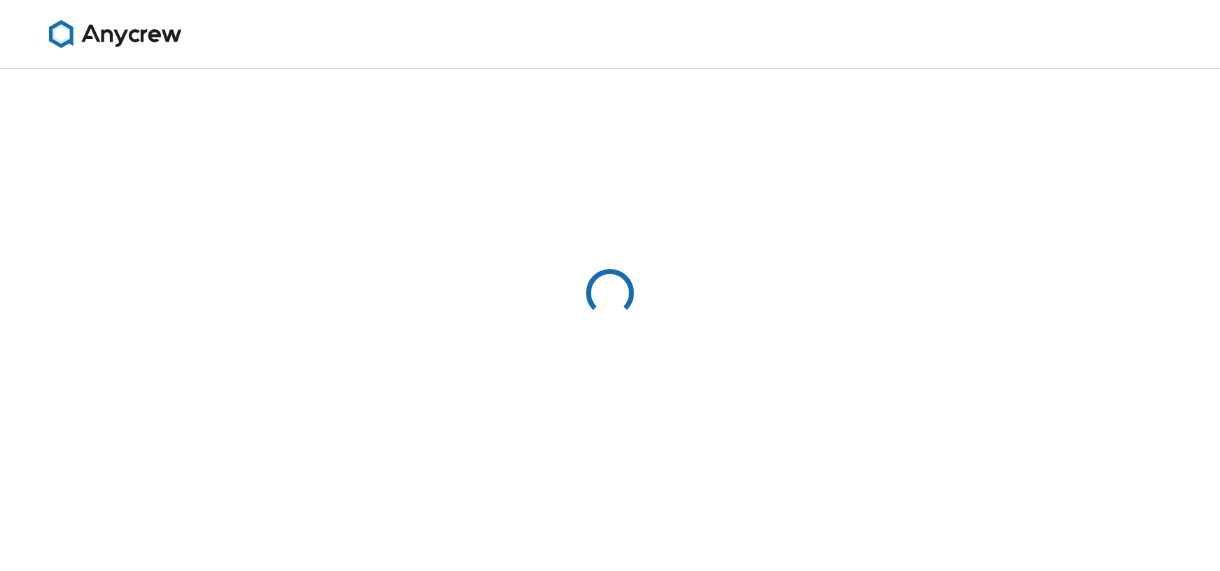 select on "13" 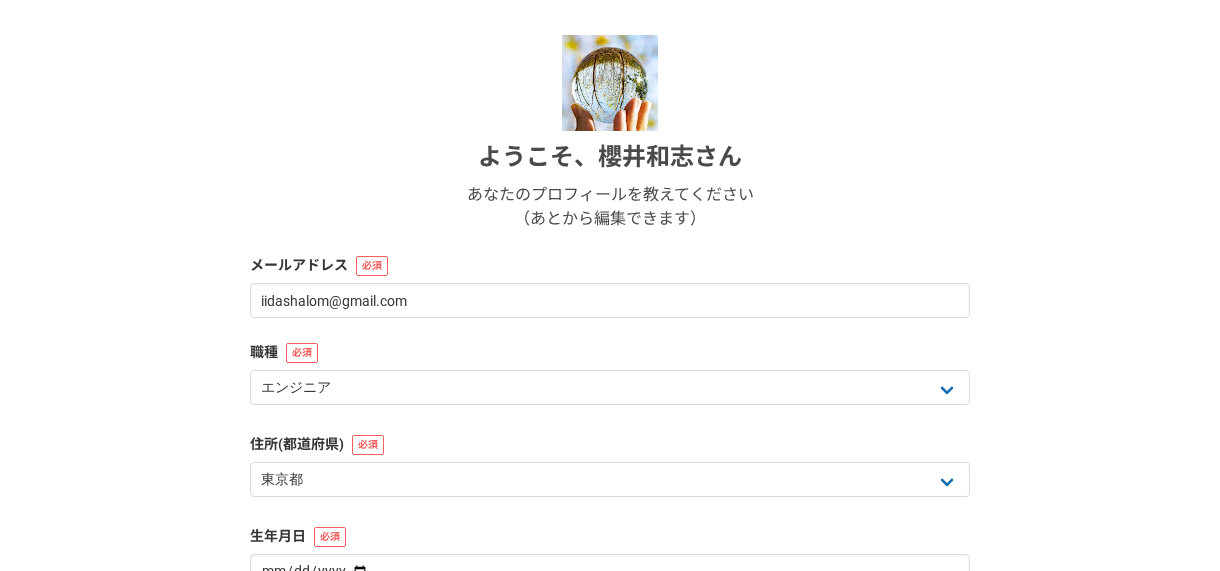 scroll, scrollTop: 300, scrollLeft: 0, axis: vertical 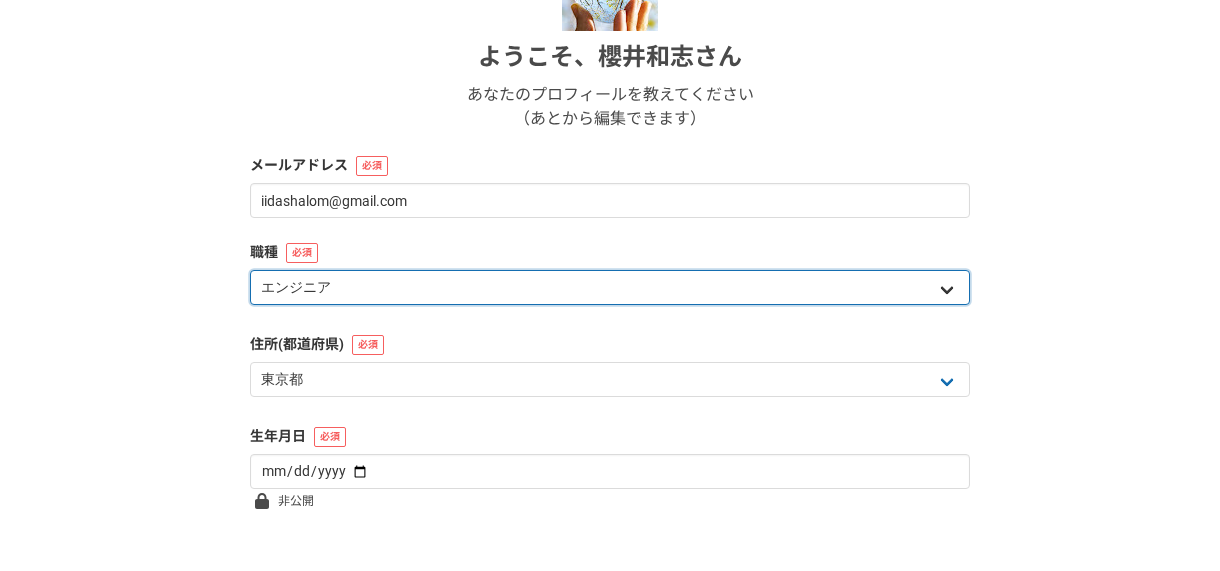click on "エンジニア デザイナー ライター 営業 マーケティング 企画・事業開発 バックオフィス その他" at bounding box center [610, 287] 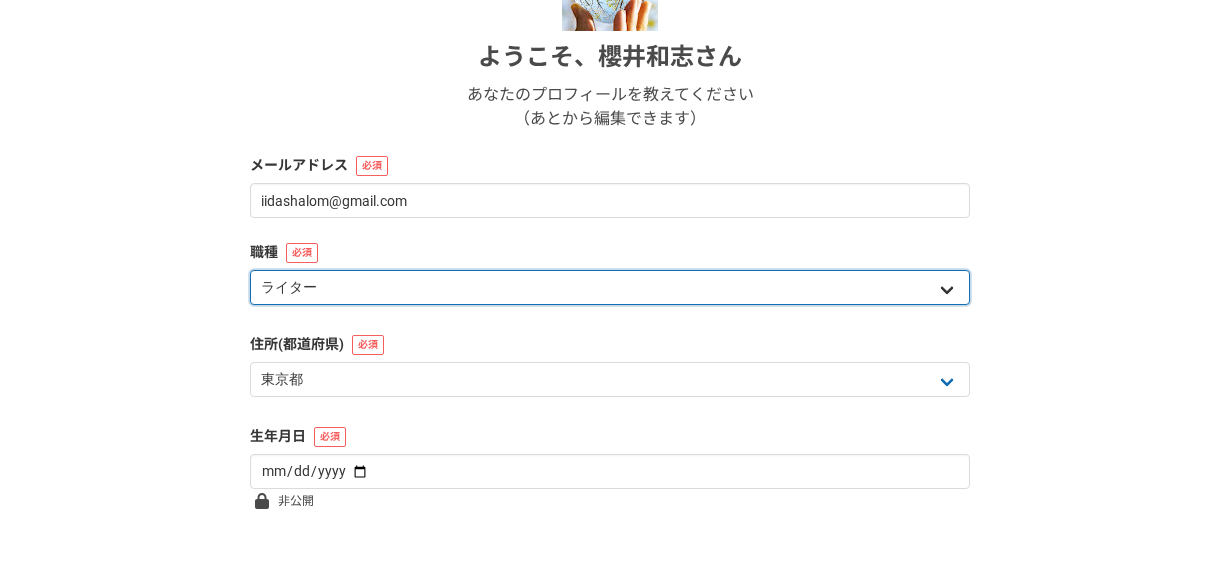 click on "エンジニア デザイナー ライター 営業 マーケティング 企画・事業開発 バックオフィス その他" at bounding box center [610, 287] 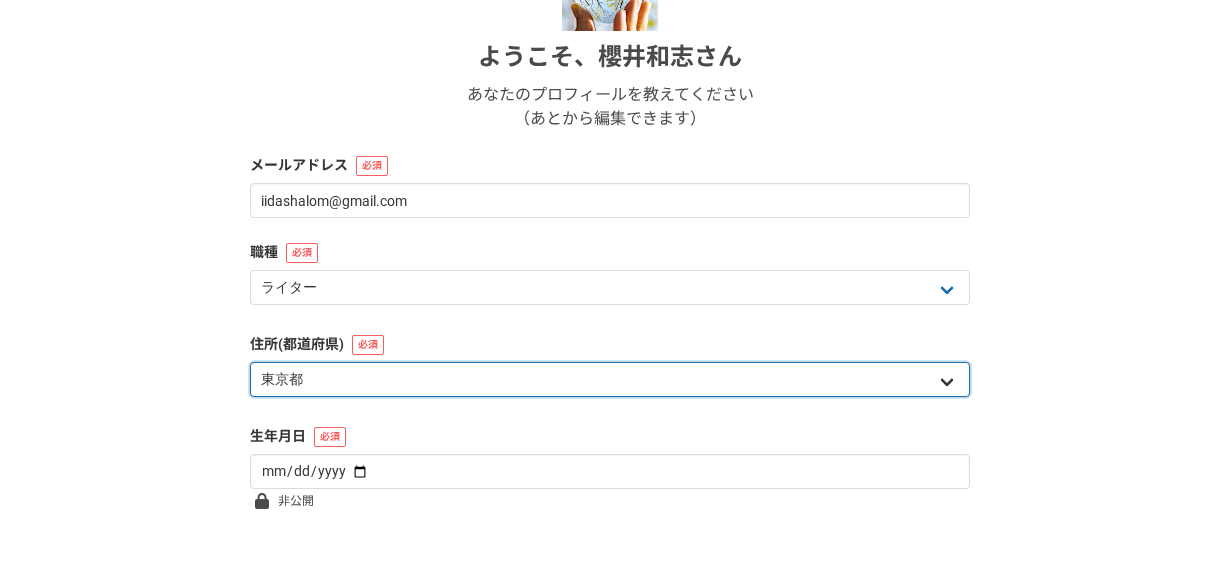 click on "北海道 青森県 岩手県 宮城県 秋田県 山形県 福島県 茨城県 栃木県 群馬県 埼玉県 千葉県 東京都 神奈川県 新潟県 富山県 石川県 福井県 山梨県 長野県 岐阜県 静岡県 愛知県 三重県 滋賀県 京都府 大阪府 兵庫県 奈良県 和歌山県 鳥取県 島根県 岡山県 広島県 山口県 徳島県 香川県 愛媛県 高知県 福岡県 佐賀県 長崎県 熊本県 大分県 宮崎県 鹿児島県 沖縄県 海外" at bounding box center [610, 379] 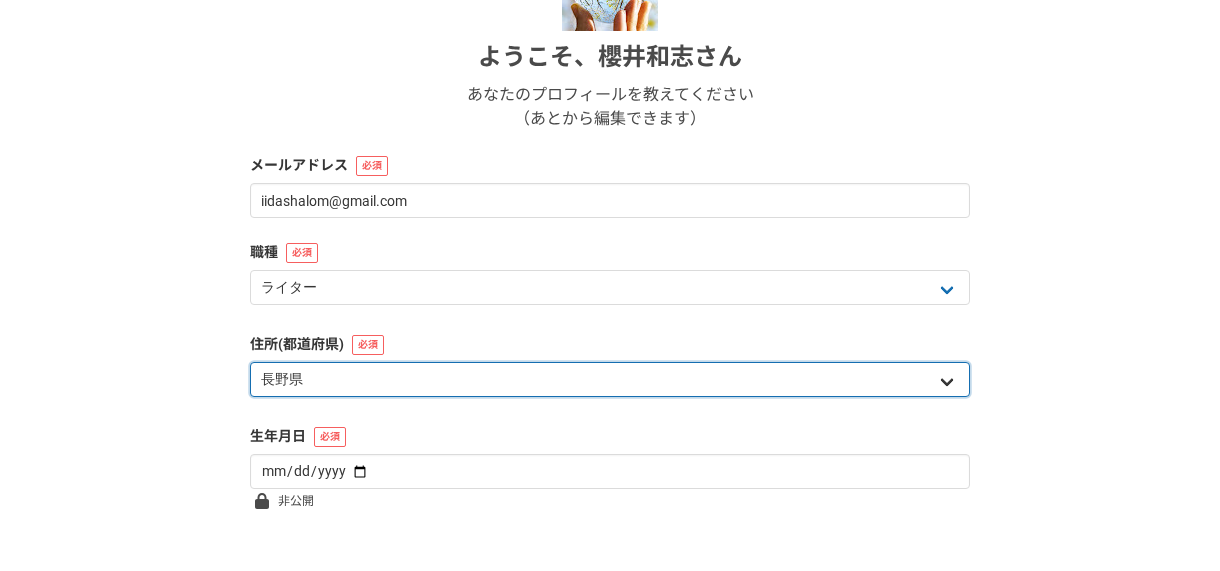 click on "北海道 青森県 岩手県 宮城県 秋田県 山形県 福島県 茨城県 栃木県 群馬県 埼玉県 千葉県 東京都 神奈川県 新潟県 富山県 石川県 福井県 山梨県 長野県 岐阜県 静岡県 愛知県 三重県 滋賀県 京都府 大阪府 兵庫県 奈良県 和歌山県 鳥取県 島根県 岡山県 広島県 山口県 徳島県 香川県 愛媛県 高知県 福岡県 佐賀県 長崎県 熊本県 大分県 宮崎県 鹿児島県 沖縄県 海外" at bounding box center [610, 379] 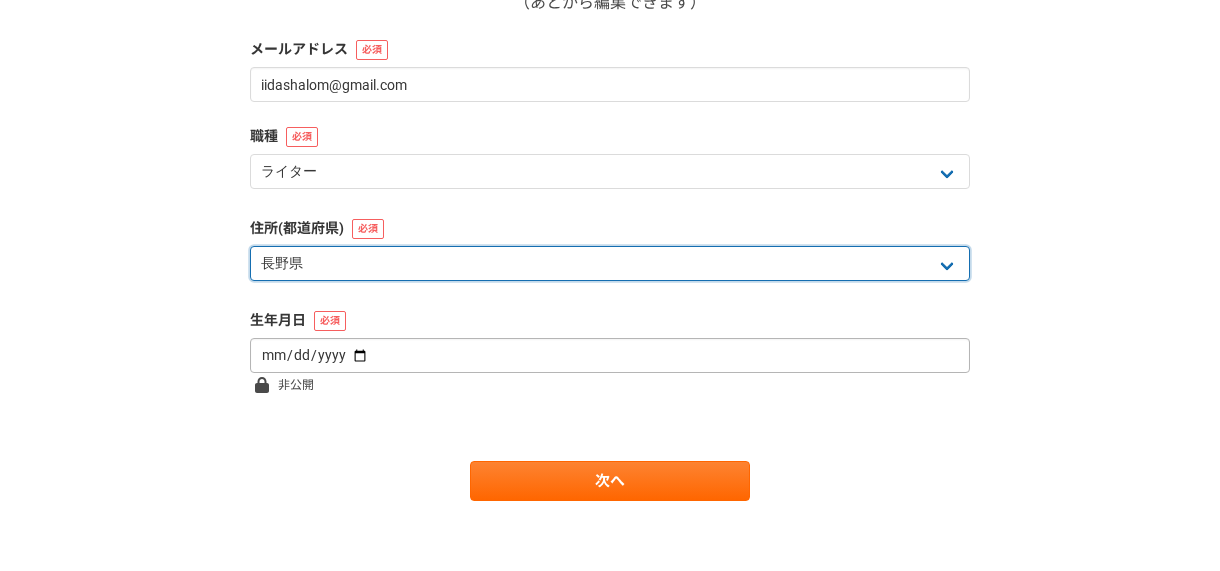 scroll, scrollTop: 426, scrollLeft: 0, axis: vertical 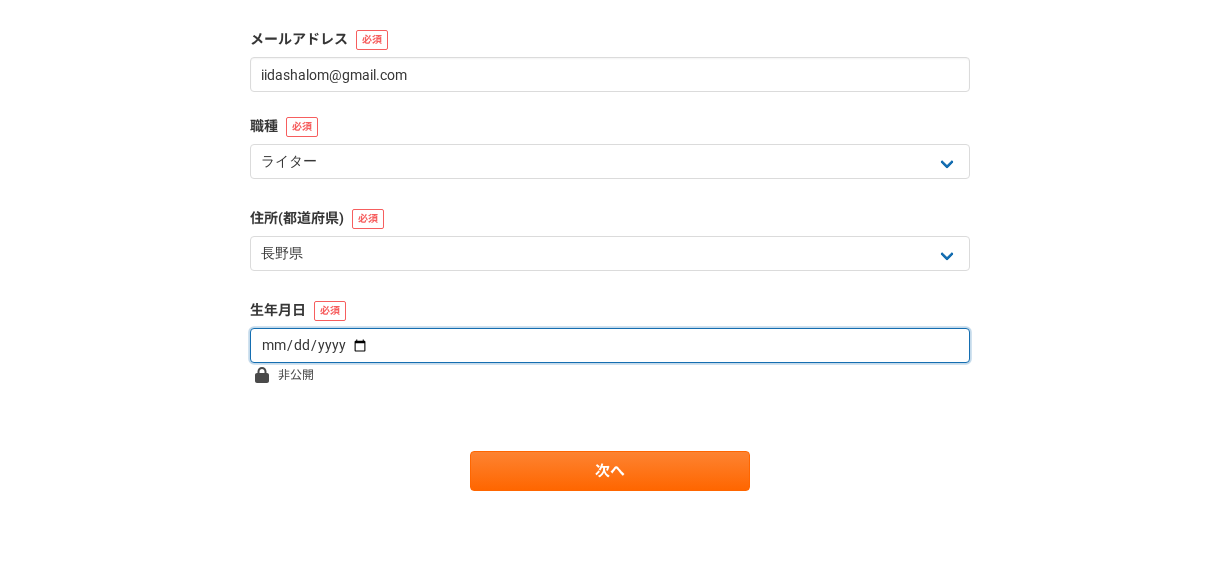 click at bounding box center (610, 345) 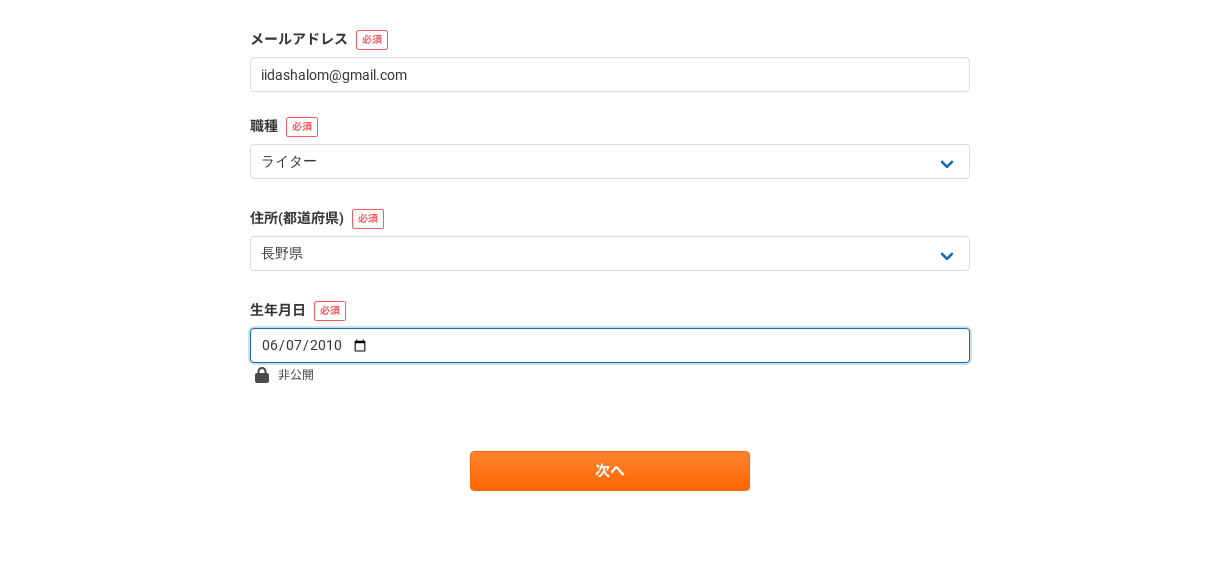 click on "2010-06-07" at bounding box center (610, 345) 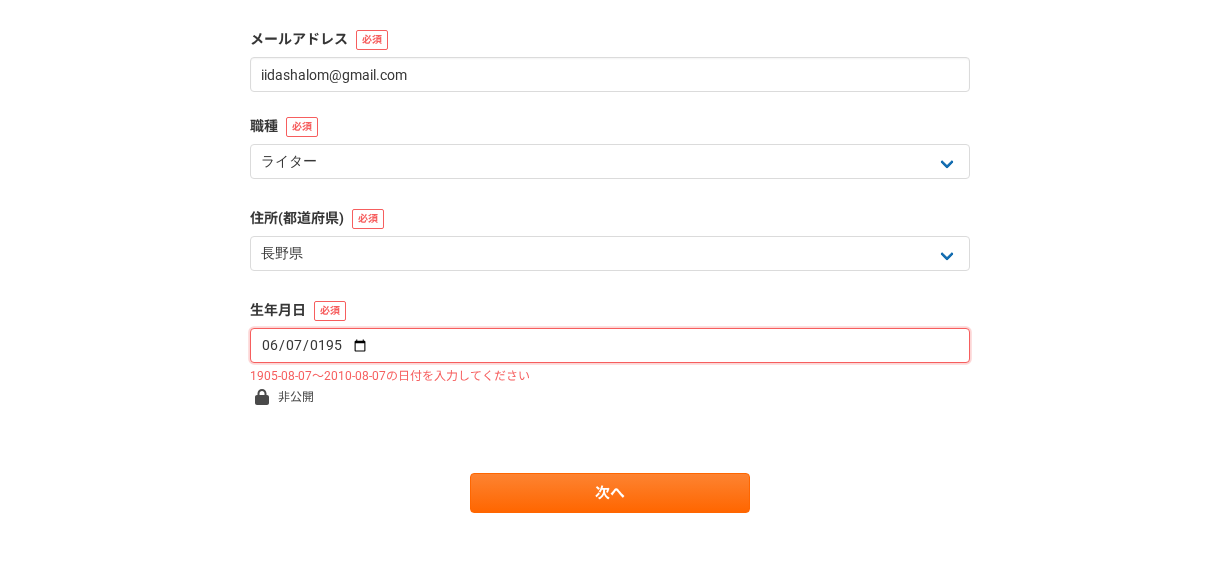 type on "1958-06-07" 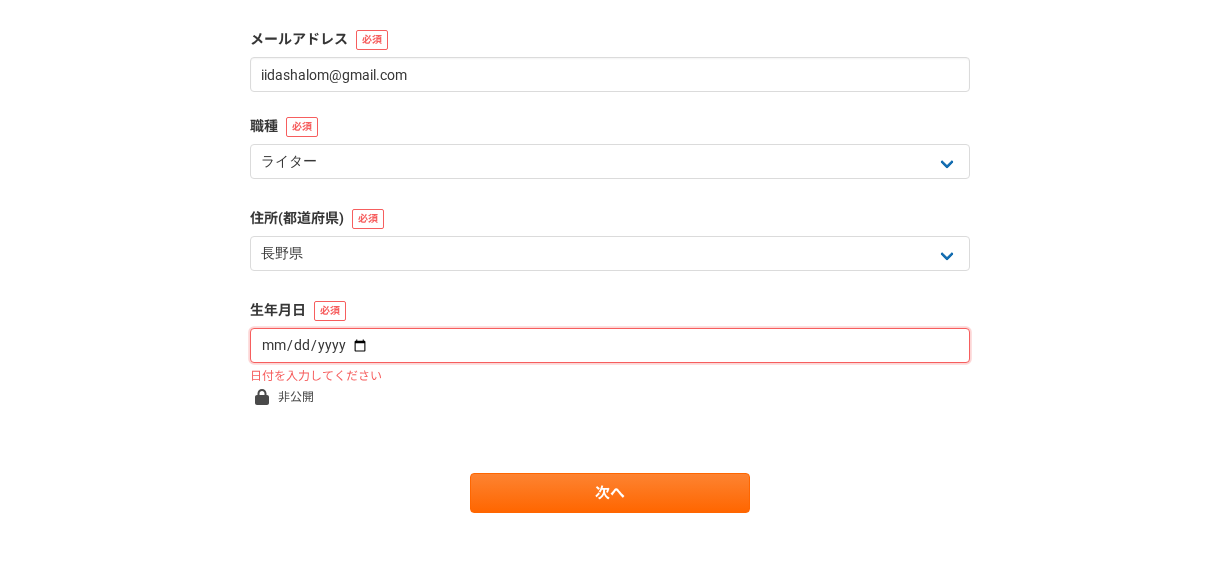 type on "1958-01-07" 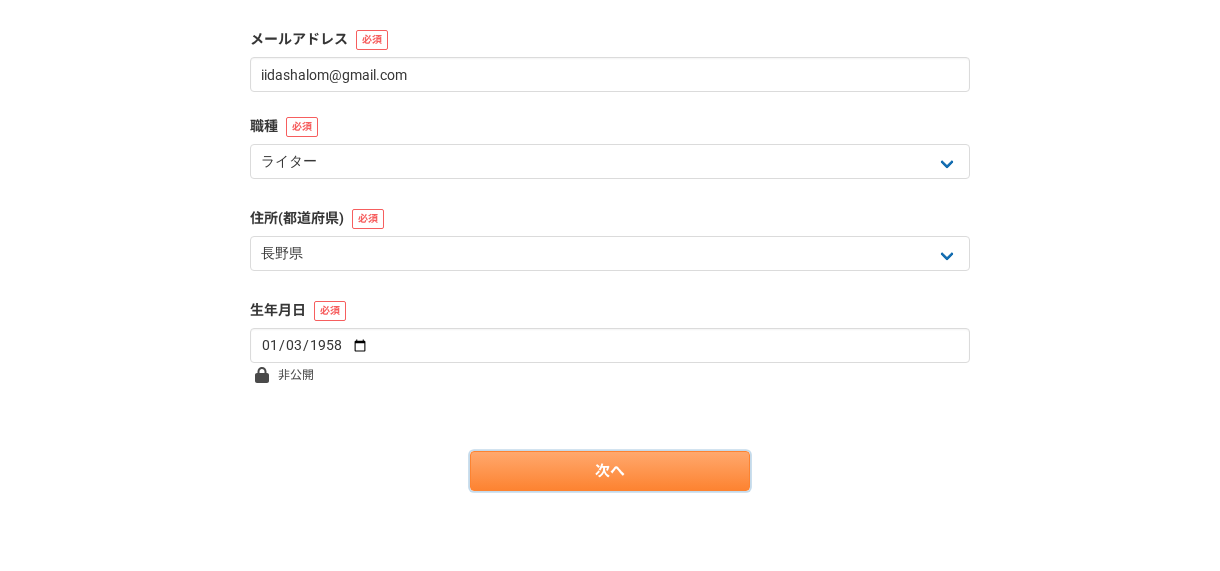 click on "次へ" at bounding box center [610, 471] 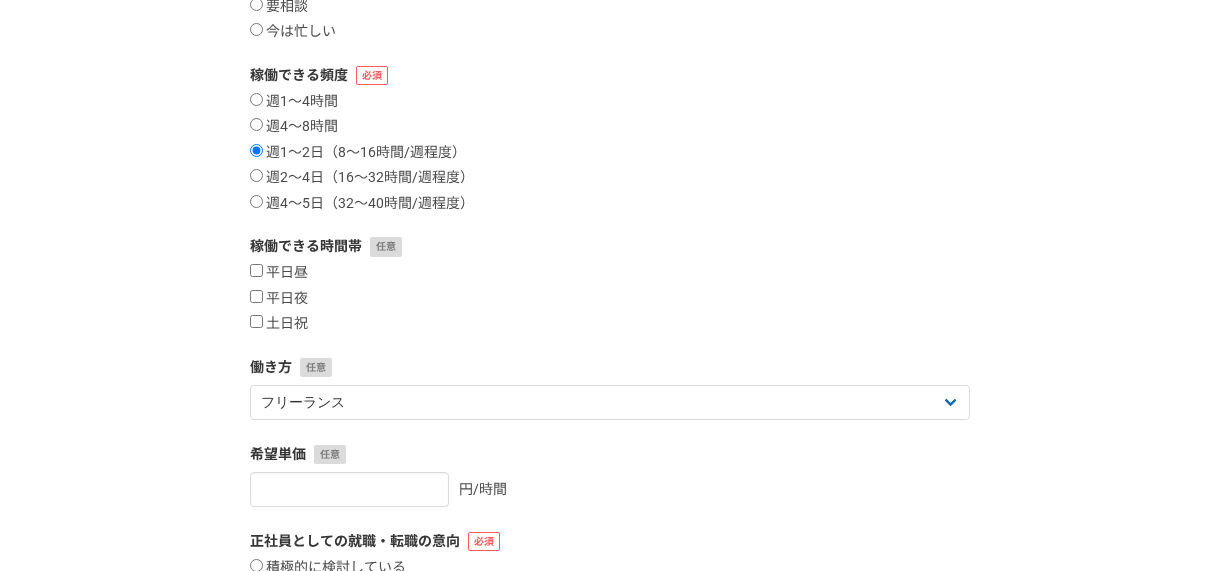scroll, scrollTop: 300, scrollLeft: 0, axis: vertical 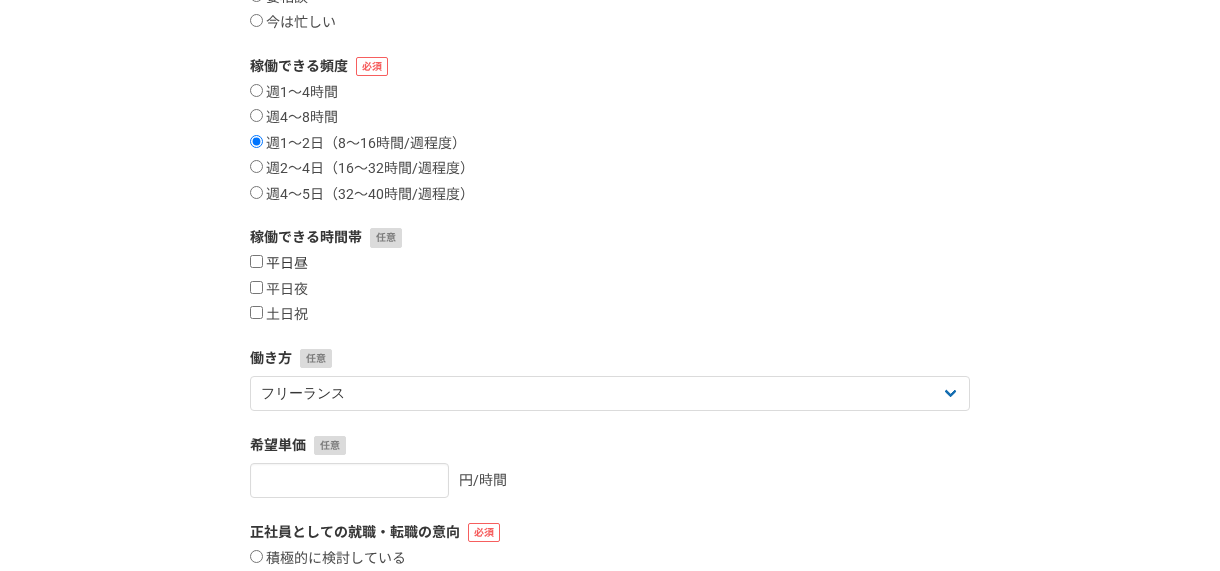 click on "平日昼" at bounding box center (256, 261) 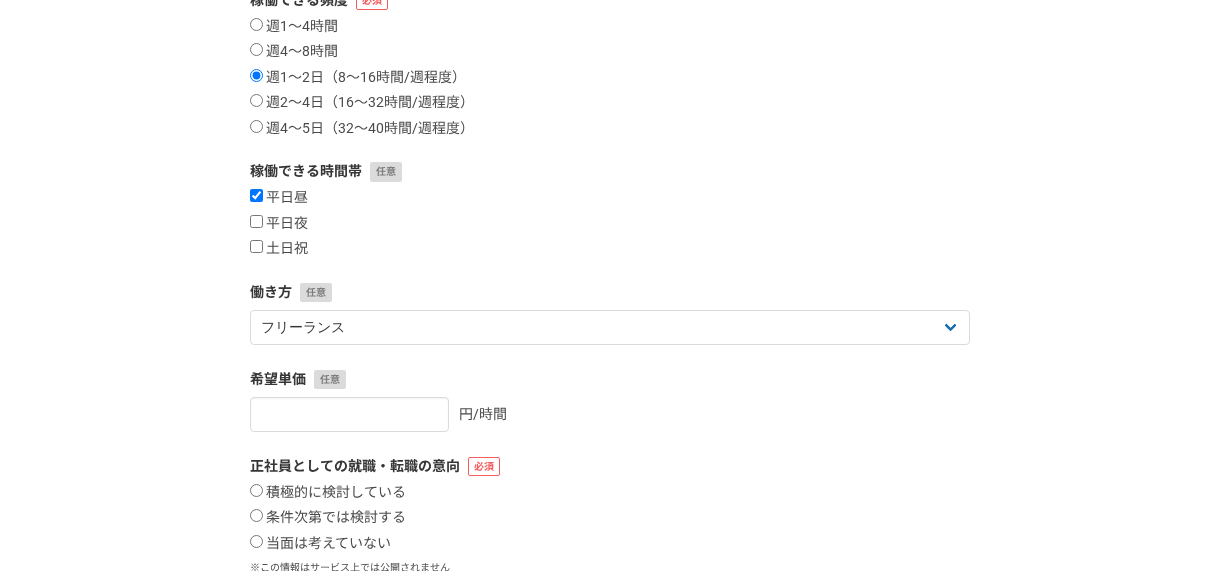 scroll, scrollTop: 400, scrollLeft: 0, axis: vertical 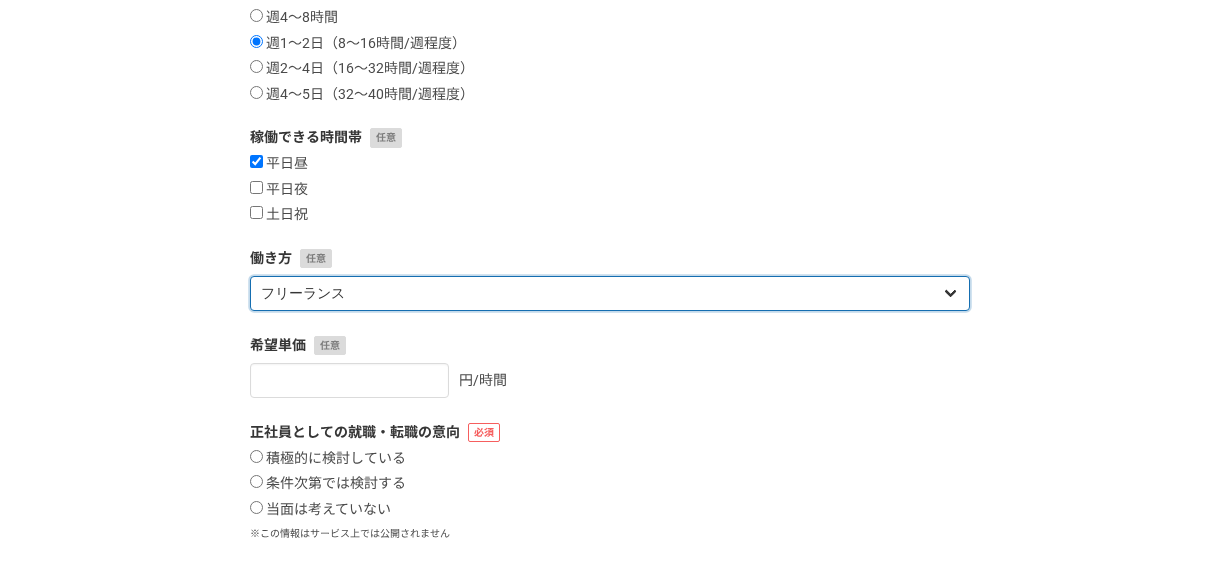 click on "フリーランス 副業 その他" at bounding box center [610, 293] 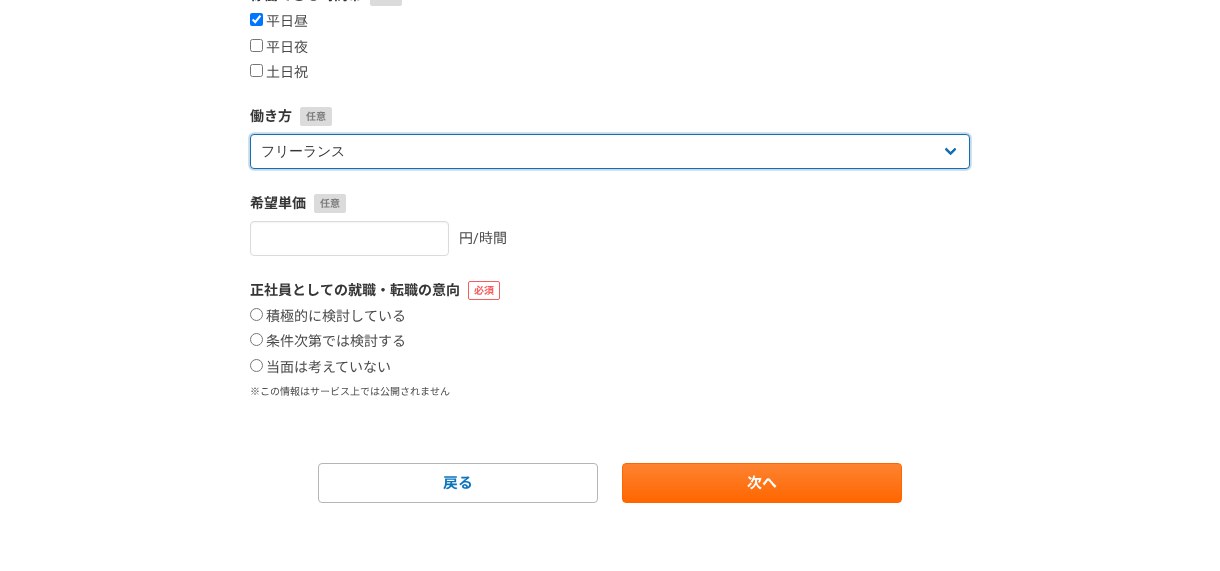 scroll, scrollTop: 554, scrollLeft: 0, axis: vertical 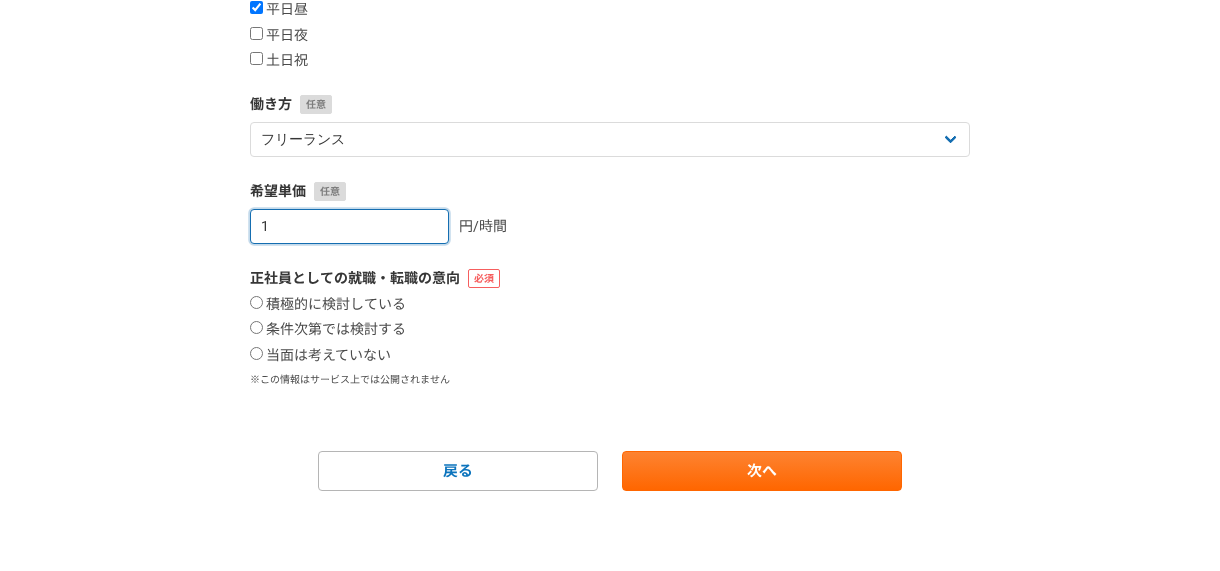 click on "1" at bounding box center (349, 226) 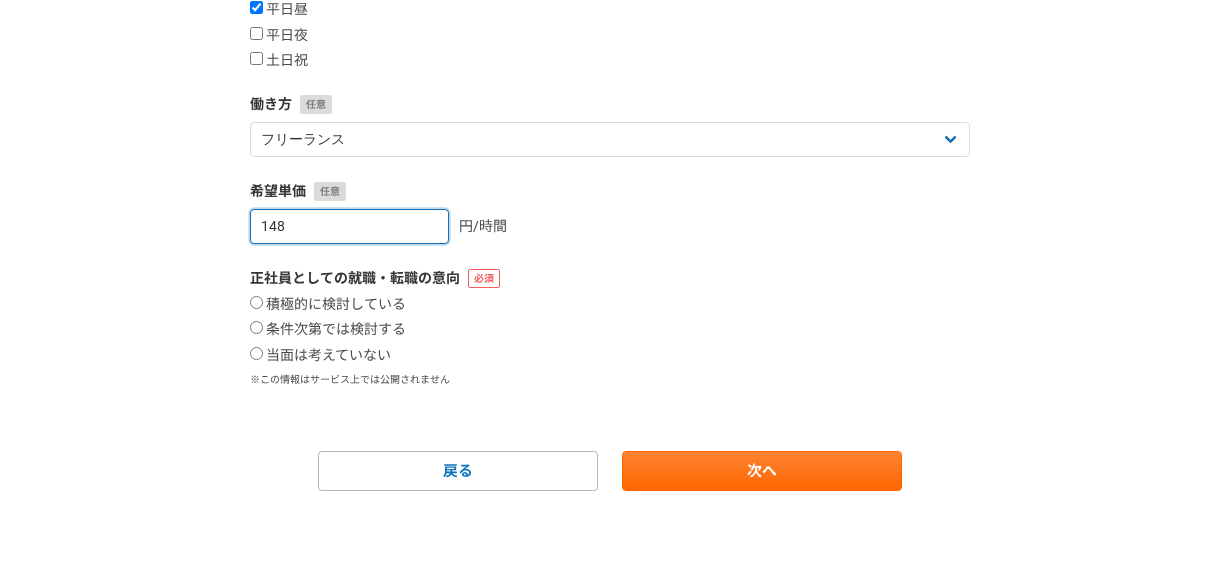 click on "148" at bounding box center (349, 226) 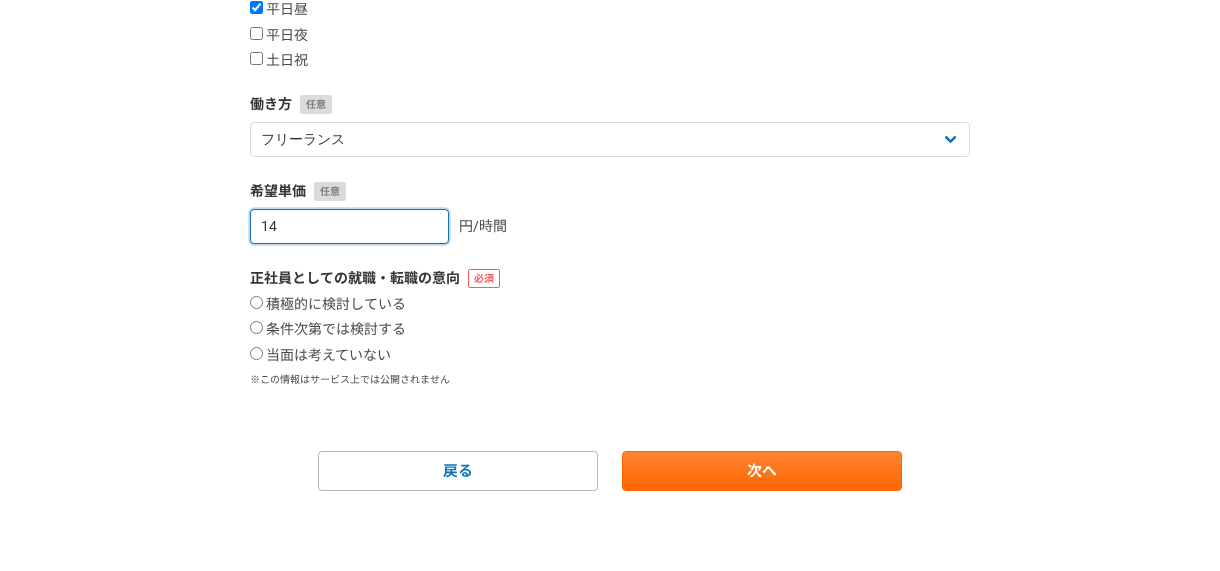 type on "1" 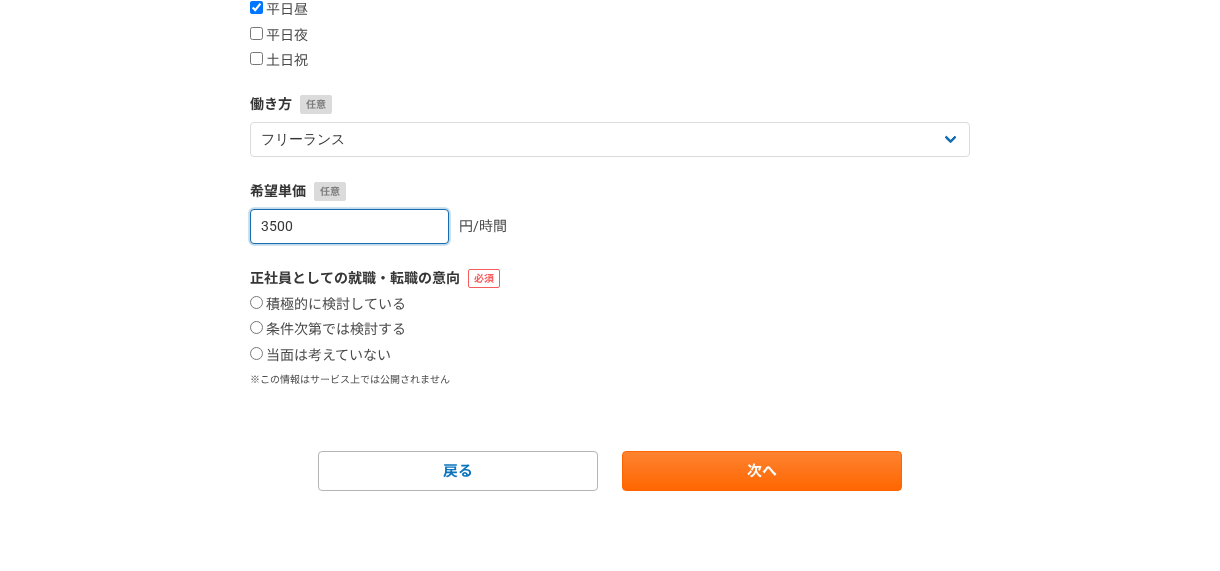 type on "3500" 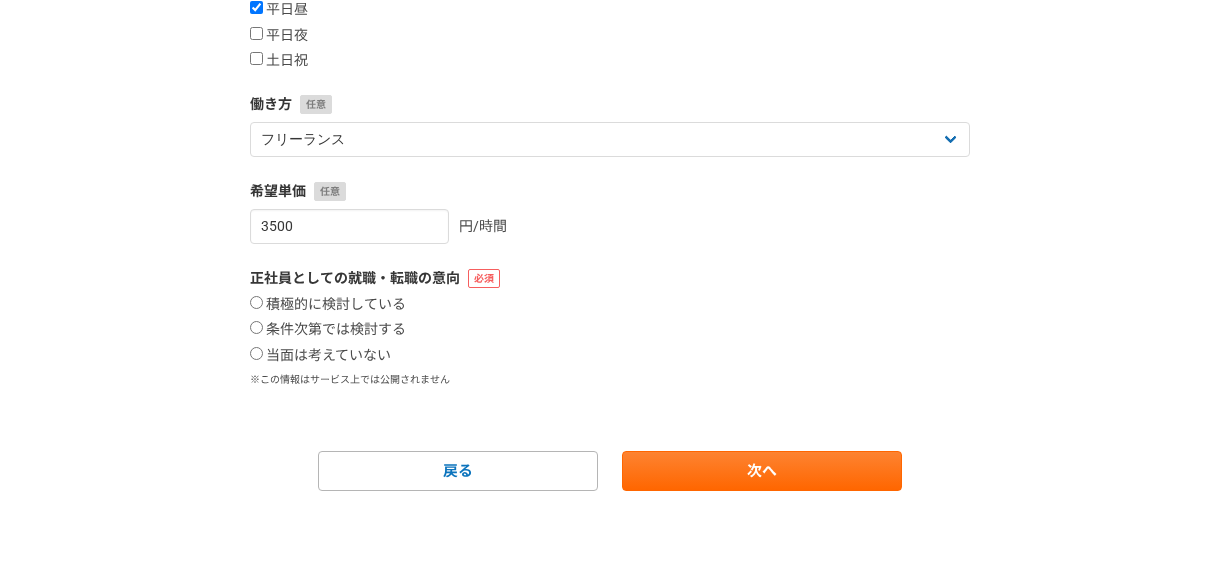click on "案件への意欲   是非受けたい   要相談   今は忙しい 稼働できる頻度   週1〜4時間   週4〜8時間   週1〜2日（8〜16時間/週程度）   週2〜4日（16〜32時間/週程度）   週4〜5日（32〜40時間/週程度） 稼働できる時間帯   平日昼   平日夜   土日祝 働き方 フリーランス 副業 その他 希望単価 3500 円/時間 正社員としての就職・転職の意向   積極的に検討している   条件次第では検討する   当面は考えていない ※この情報はサービス上では公開されません 戻る 次へ" at bounding box center (610, 86) 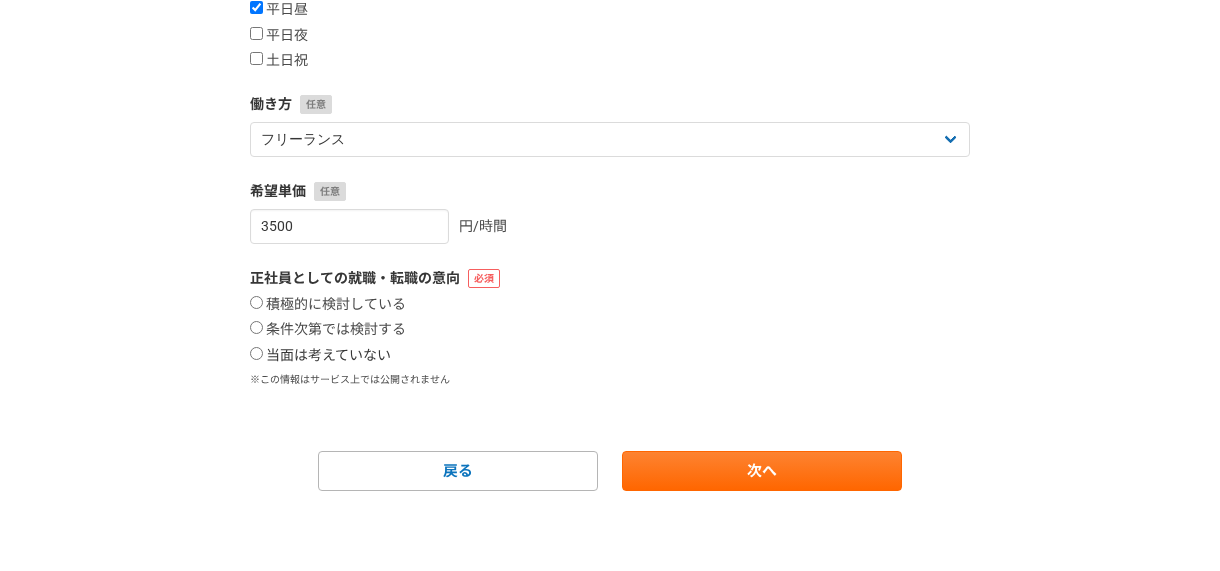 click on "当面は考えていない" at bounding box center (256, 353) 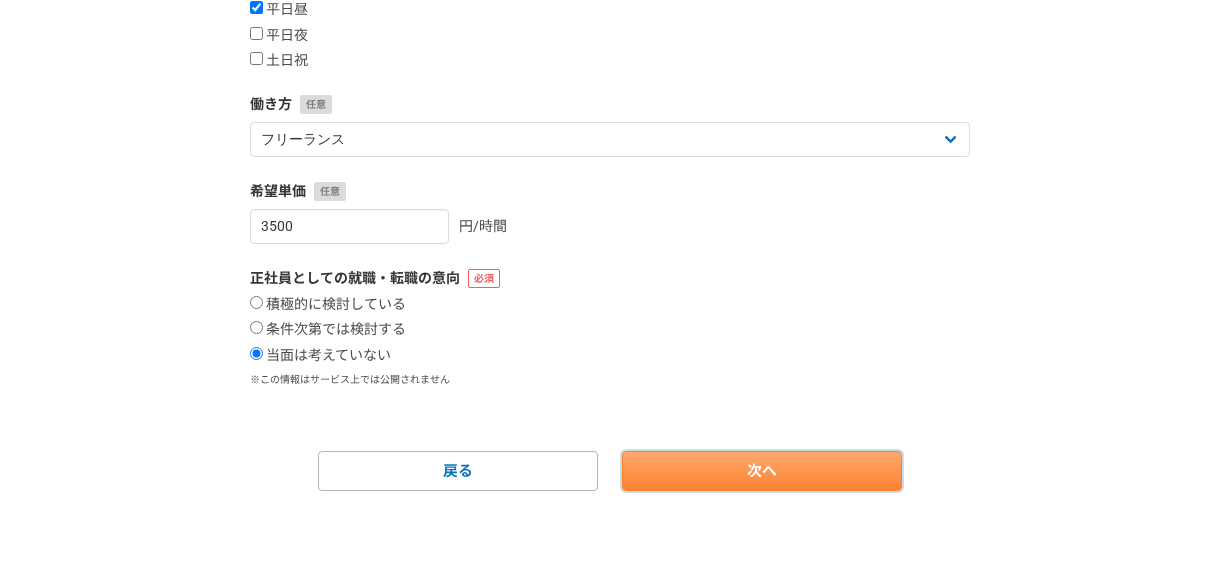 click on "次へ" at bounding box center (762, 471) 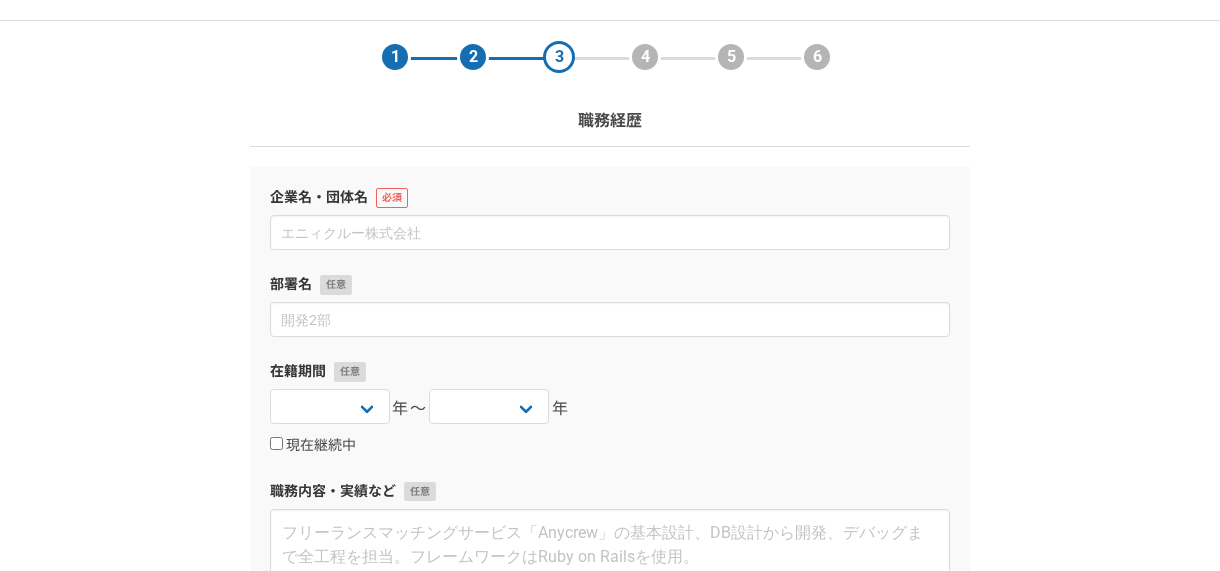 scroll, scrollTop: 0, scrollLeft: 0, axis: both 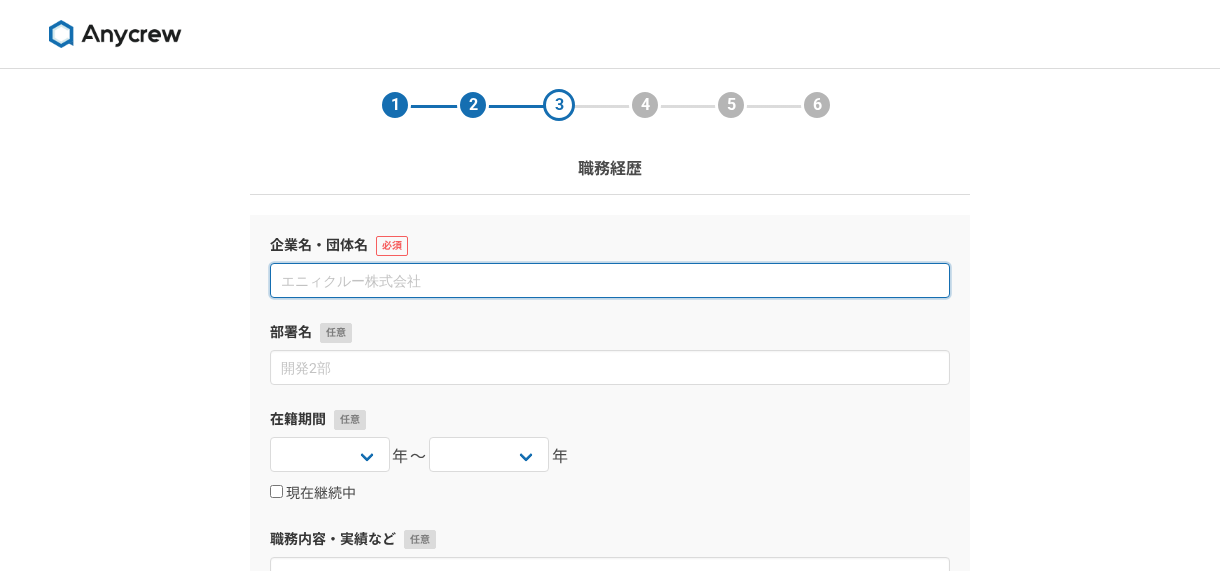 click at bounding box center (610, 280) 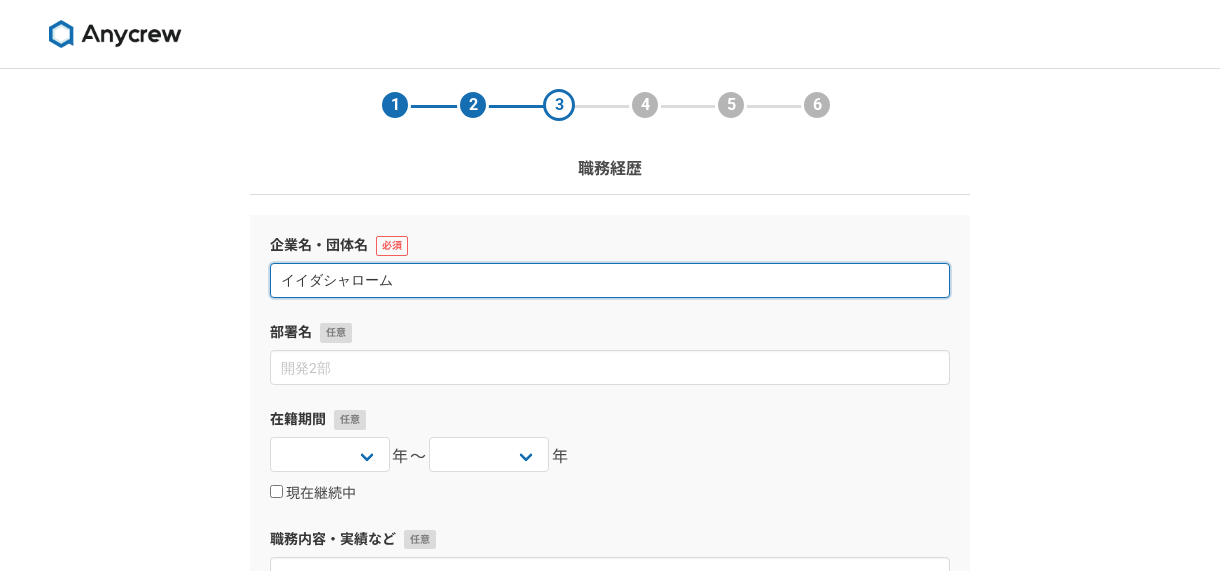 type on "イイダシャローム" 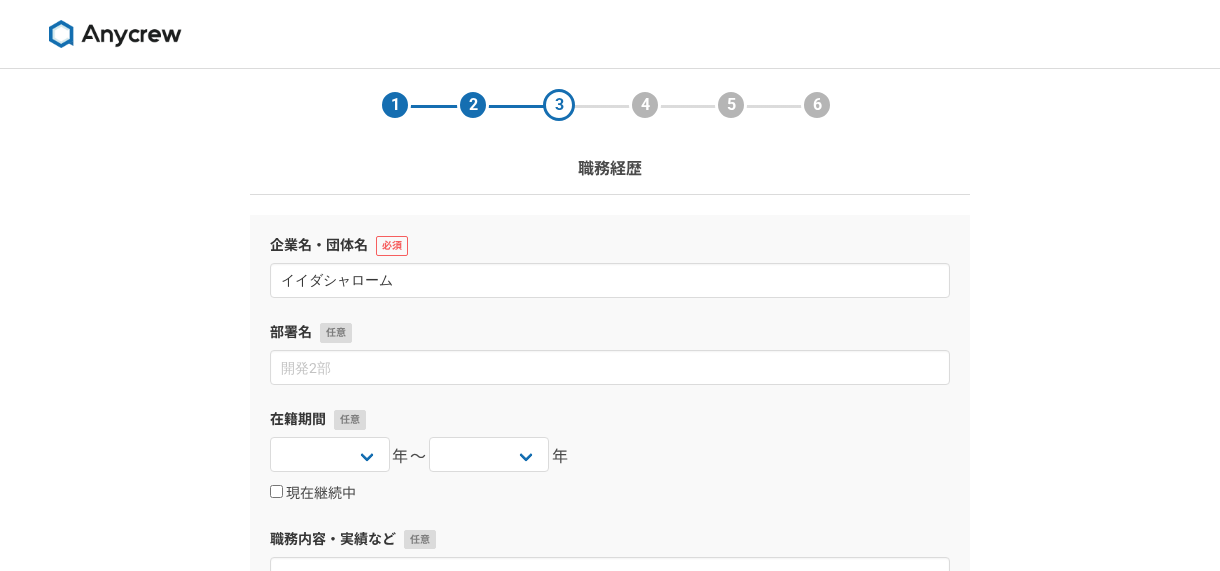 click on "部署名" at bounding box center [610, 353] 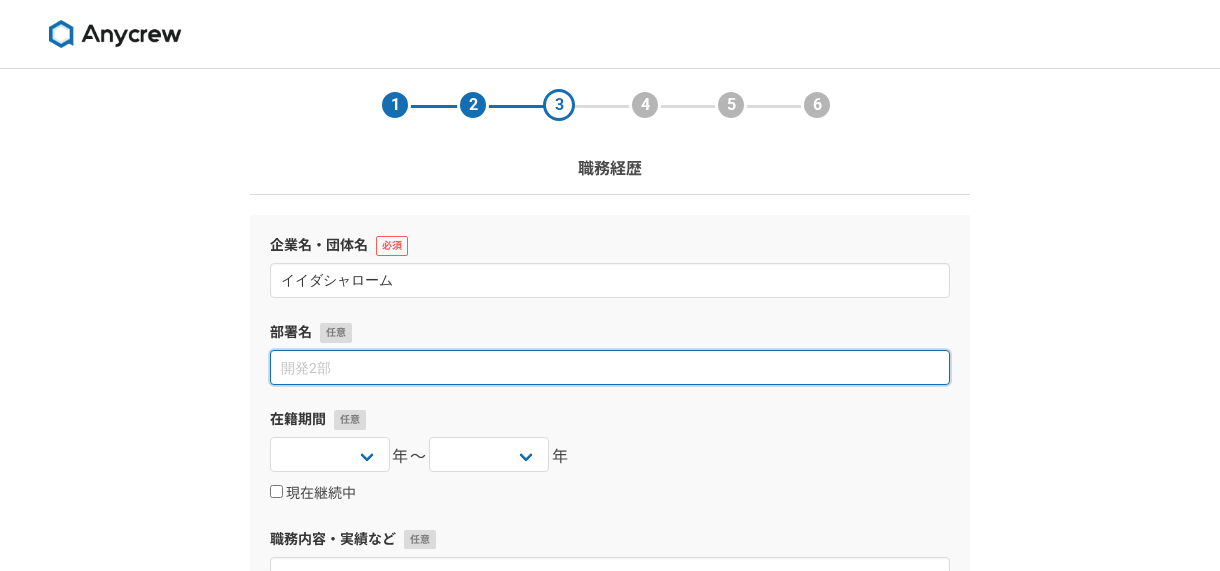click at bounding box center [610, 367] 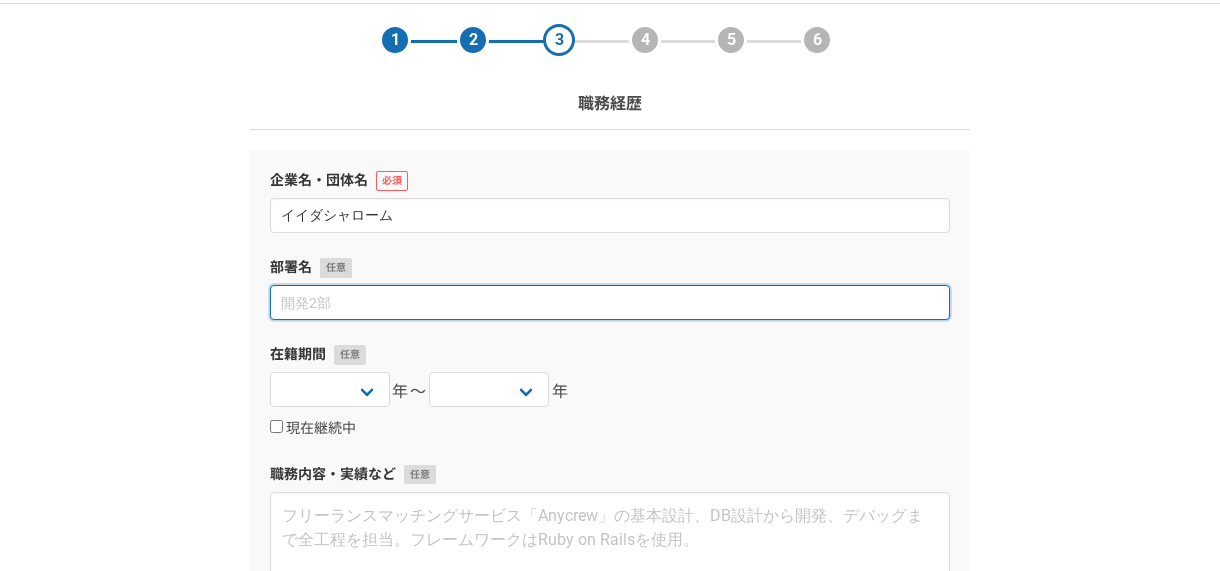 scroll, scrollTop: 100, scrollLeft: 0, axis: vertical 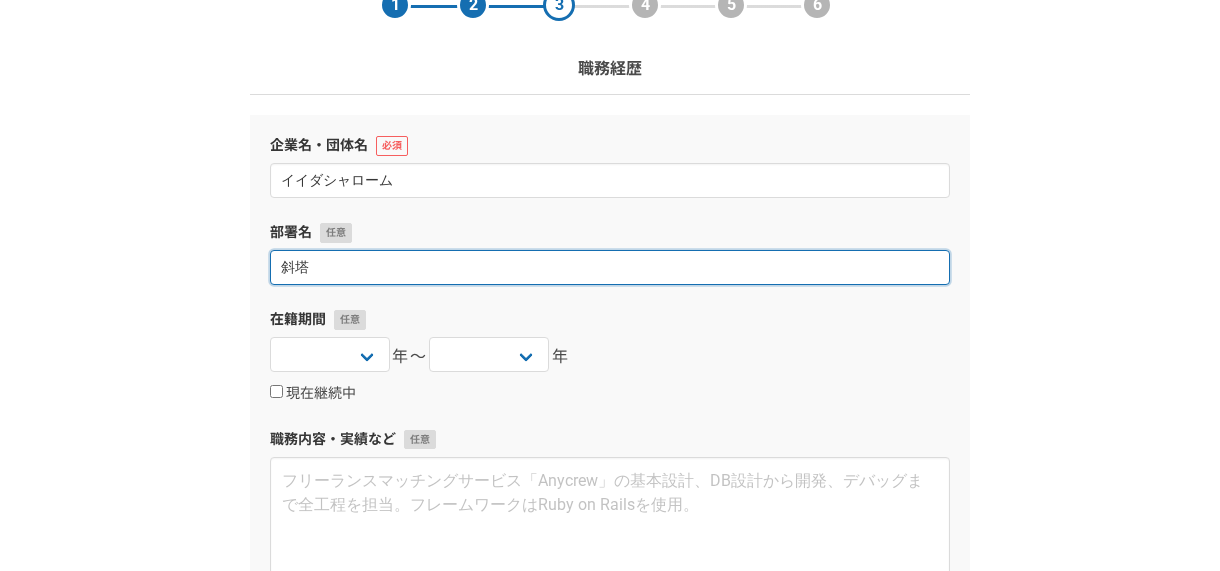 type on "斜" 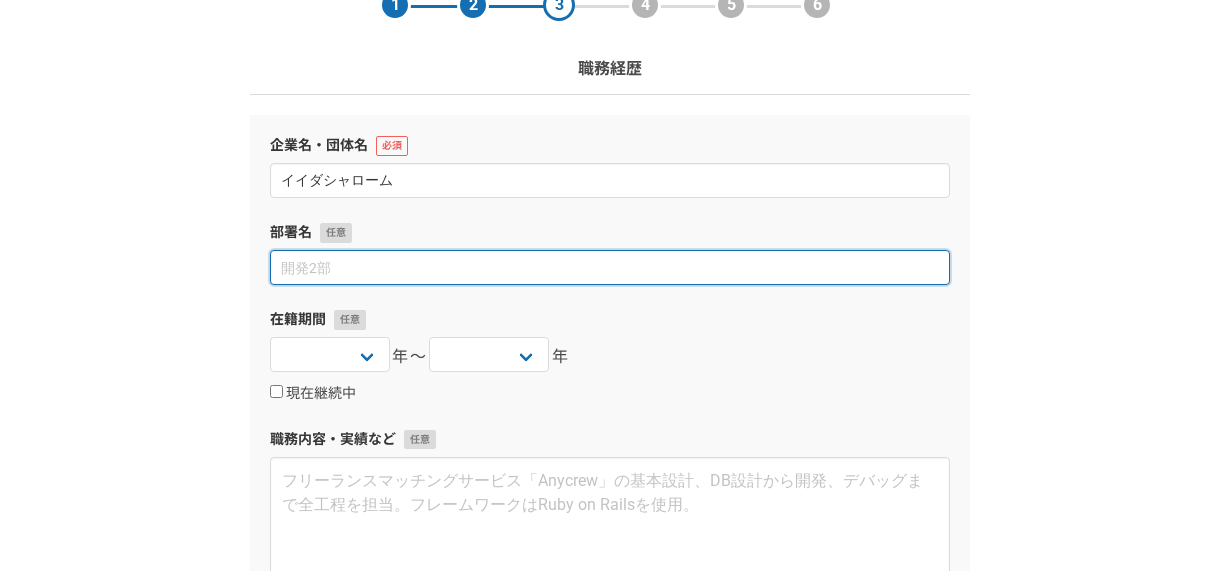type on "ｄ" 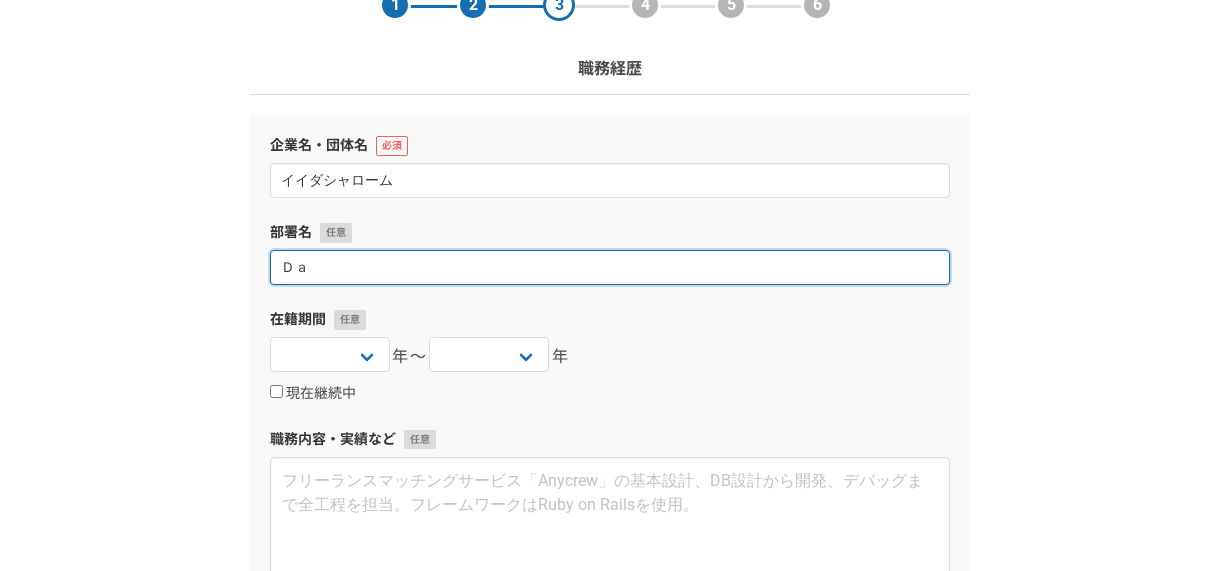 type on "Ｄ" 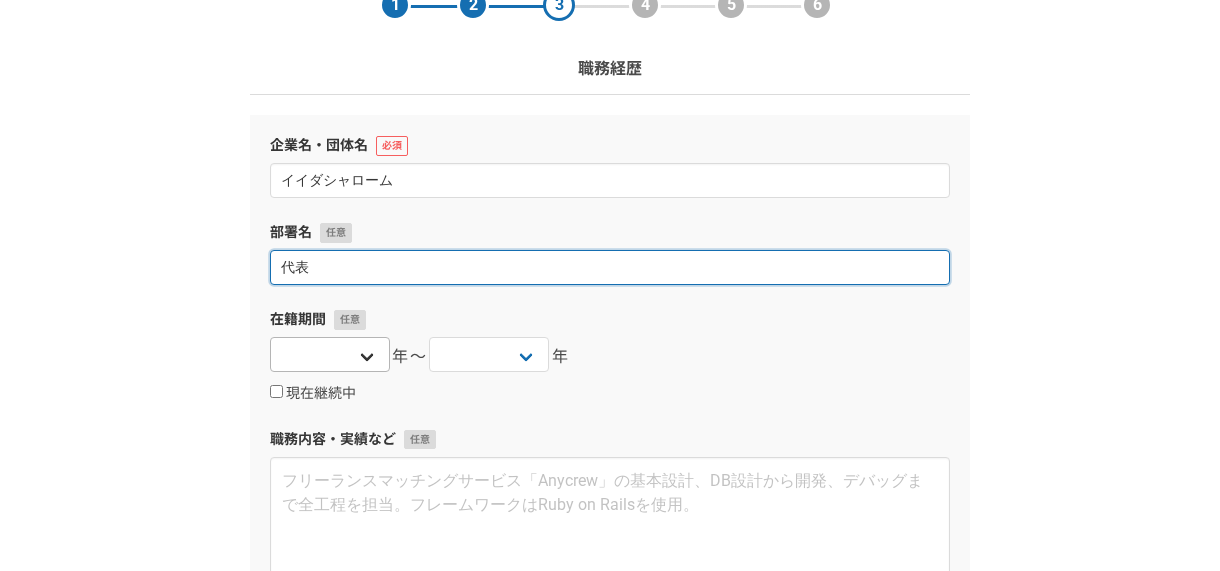 type on "代表" 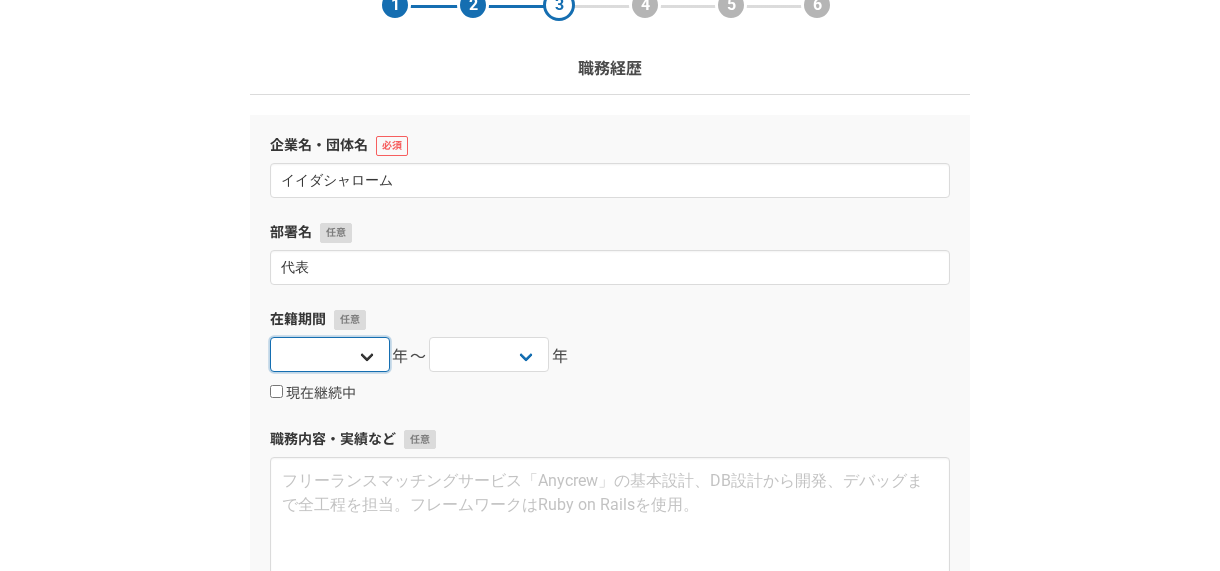 click on "2025 2024 2023 2022 2021 2020 2019 2018 2017 2016 2015 2014 2013 2012 2011 2010 2009 2008 2007 2006 2005 2004 2003 2002 2001 2000 1999 1998 1997 1996 1995 1994 1993 1992 1991 1990 1989 1988 1987 1986 1985 1984 1983 1982 1981 1980 1979 1978 1977 1976" at bounding box center (330, 354) 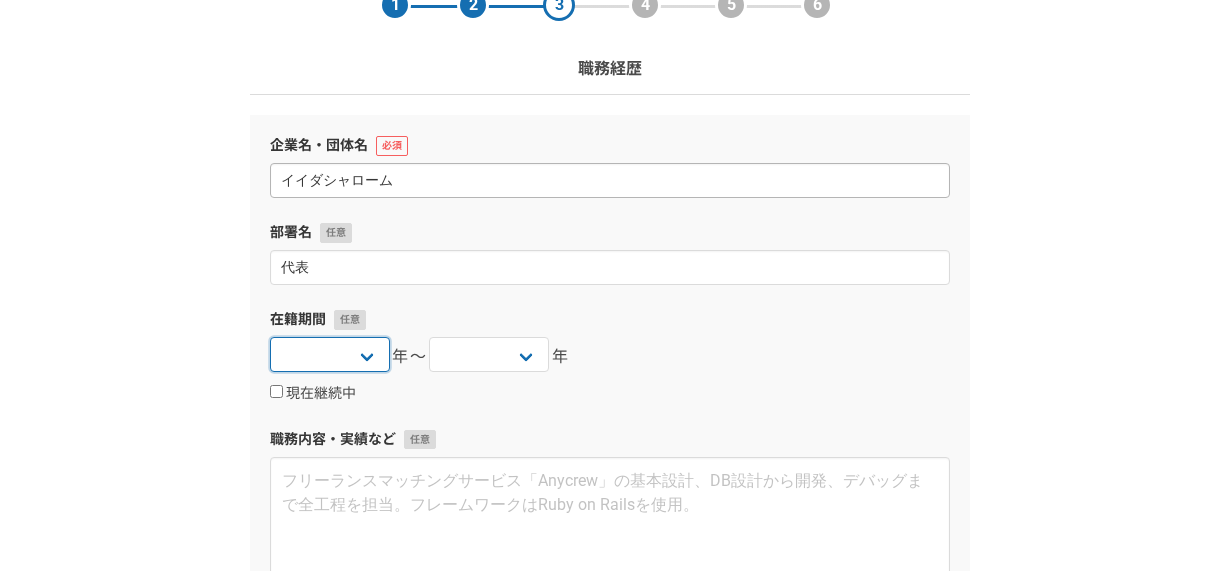 select on "1981" 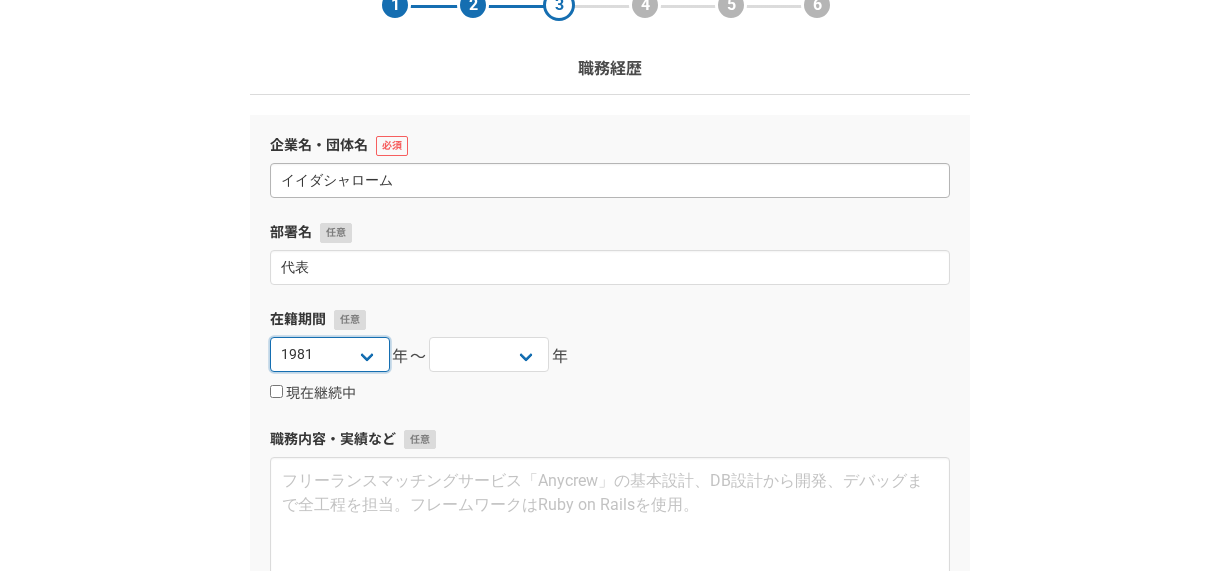 click on "2025 2024 2023 2022 2021 2020 2019 2018 2017 2016 2015 2014 2013 2012 2011 2010 2009 2008 2007 2006 2005 2004 2003 2002 2001 2000 1999 1998 1997 1996 1995 1994 1993 1992 1991 1990 1989 1988 1987 1986 1985 1984 1983 1982 1981 1980 1979 1978 1977 1976" at bounding box center (330, 354) 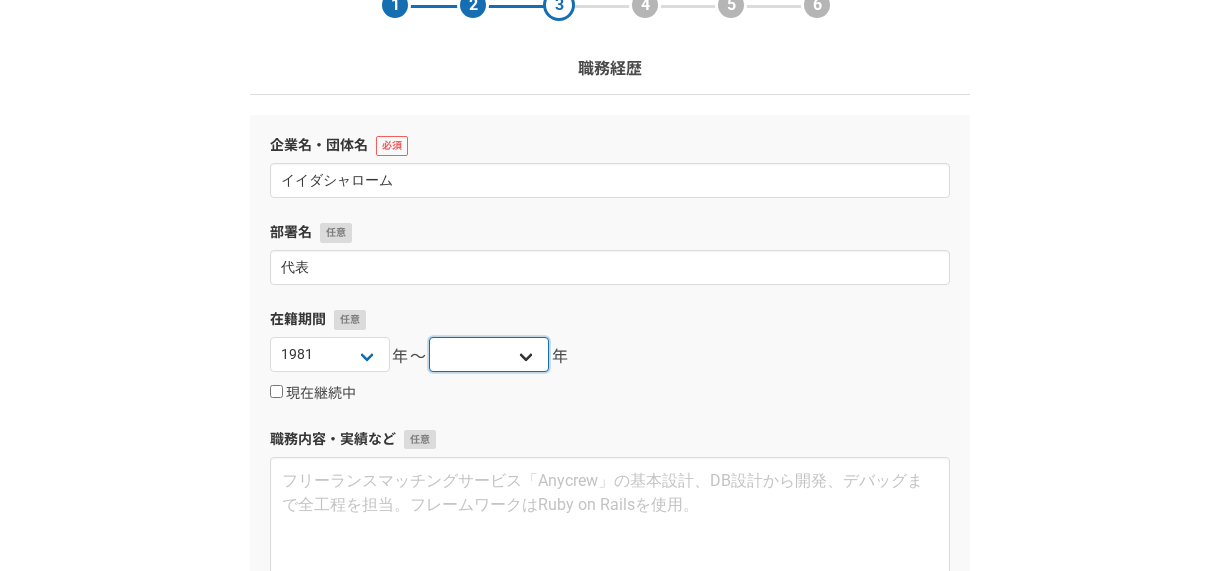 click on "2025 2024 2023 2022 2021 2020 2019 2018 2017 2016 2015 2014 2013 2012 2011 2010 2009 2008 2007 2006 2005 2004 2003 2002 2001 2000 1999 1998 1997 1996 1995 1994 1993 1992 1991 1990 1989 1988 1987 1986 1985 1984 1983 1982 1981 1980 1979 1978 1977 1976" at bounding box center (489, 354) 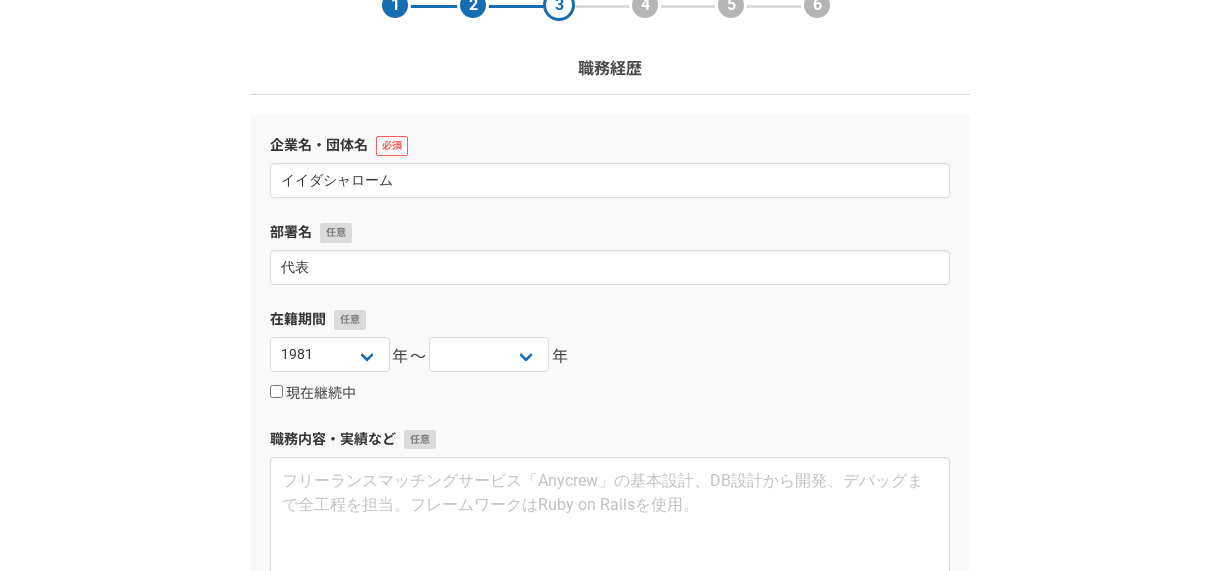 click on "在籍期間" at bounding box center [610, 319] 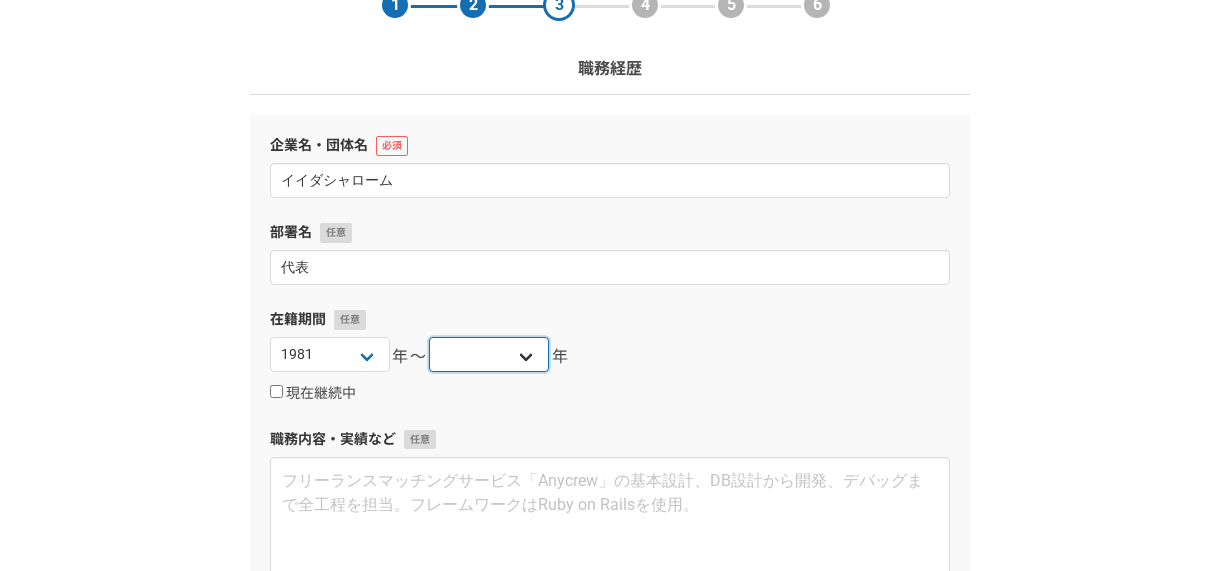 click on "2025 2024 2023 2022 2021 2020 2019 2018 2017 2016 2015 2014 2013 2012 2011 2010 2009 2008 2007 2006 2005 2004 2003 2002 2001 2000 1999 1998 1997 1996 1995 1994 1993 1992 1991 1990 1989 1988 1987 1986 1985 1984 1983 1982 1981 1980 1979 1978 1977 1976" at bounding box center (489, 354) 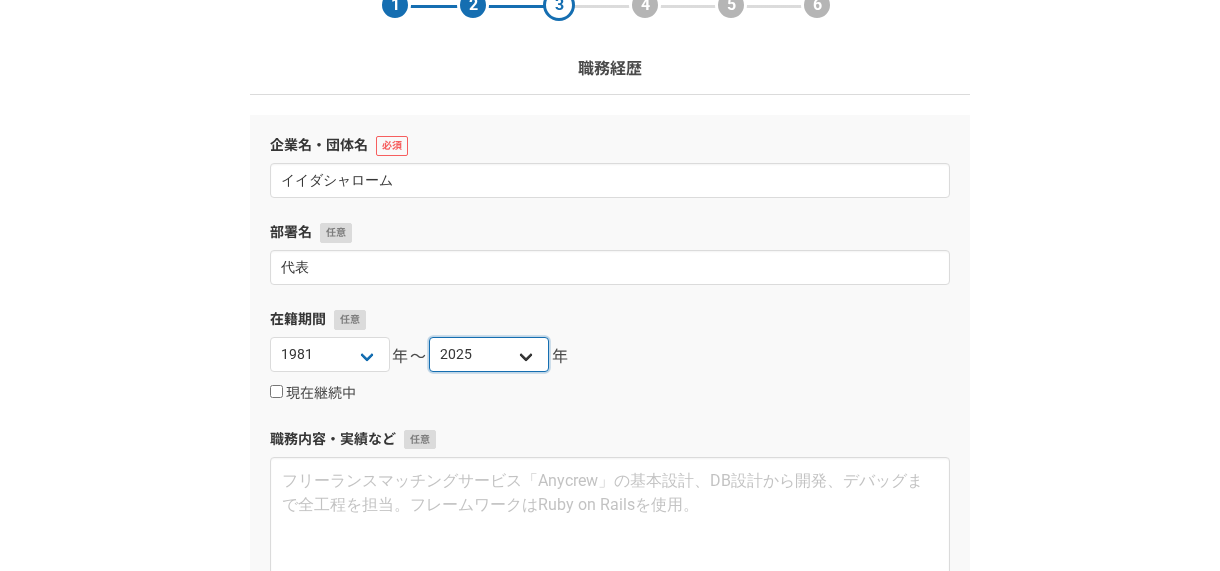 click on "2025 2024 2023 2022 2021 2020 2019 2018 2017 2016 2015 2014 2013 2012 2011 2010 2009 2008 2007 2006 2005 2004 2003 2002 2001 2000 1999 1998 1997 1996 1995 1994 1993 1992 1991 1990 1989 1988 1987 1986 1985 1984 1983 1982 1981 1980 1979 1978 1977 1976" at bounding box center (489, 354) 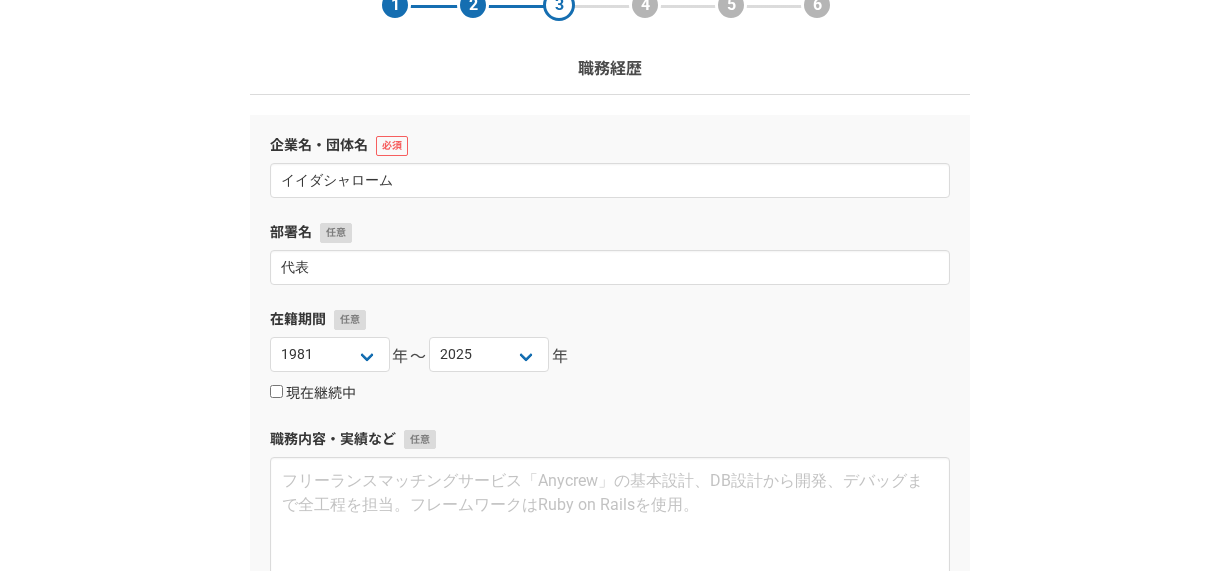 click on "現在継続中" at bounding box center [276, 391] 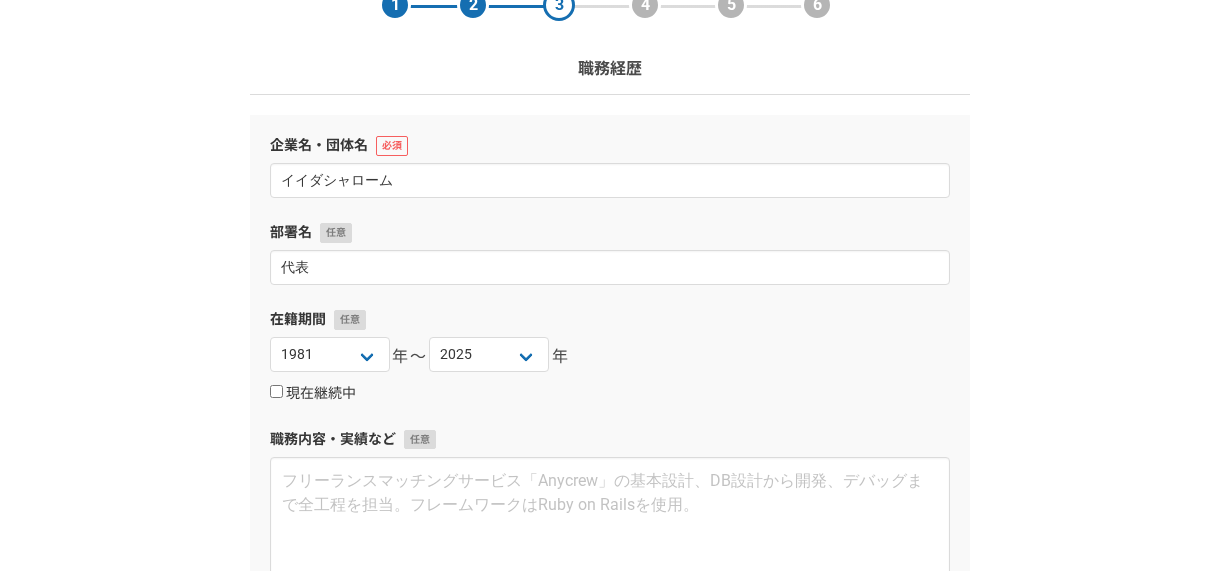 checkbox on "true" 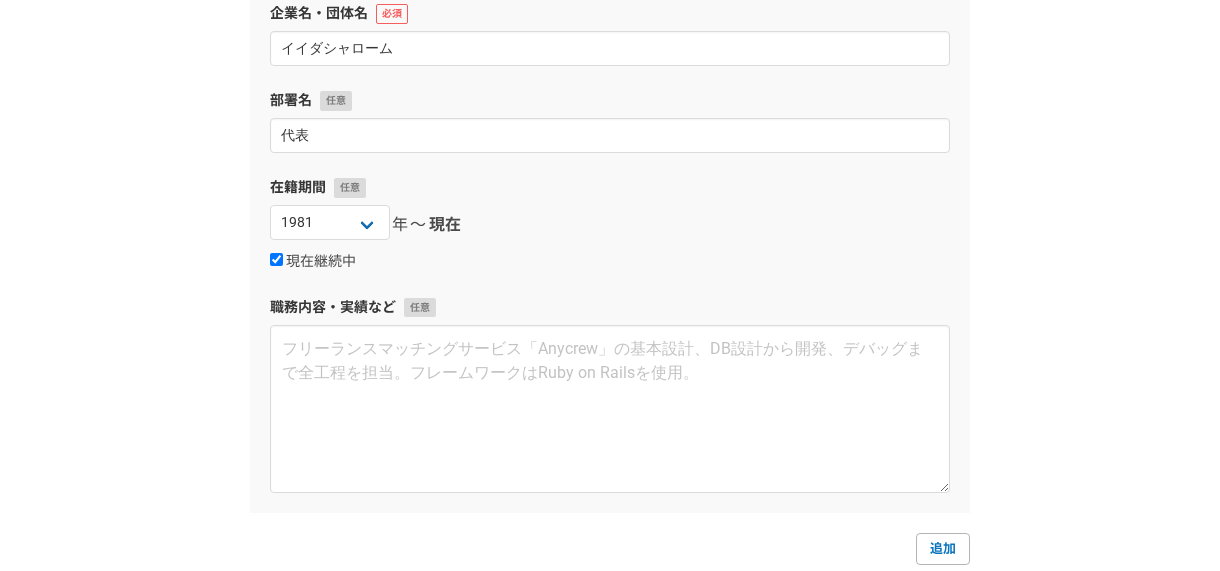 scroll, scrollTop: 300, scrollLeft: 0, axis: vertical 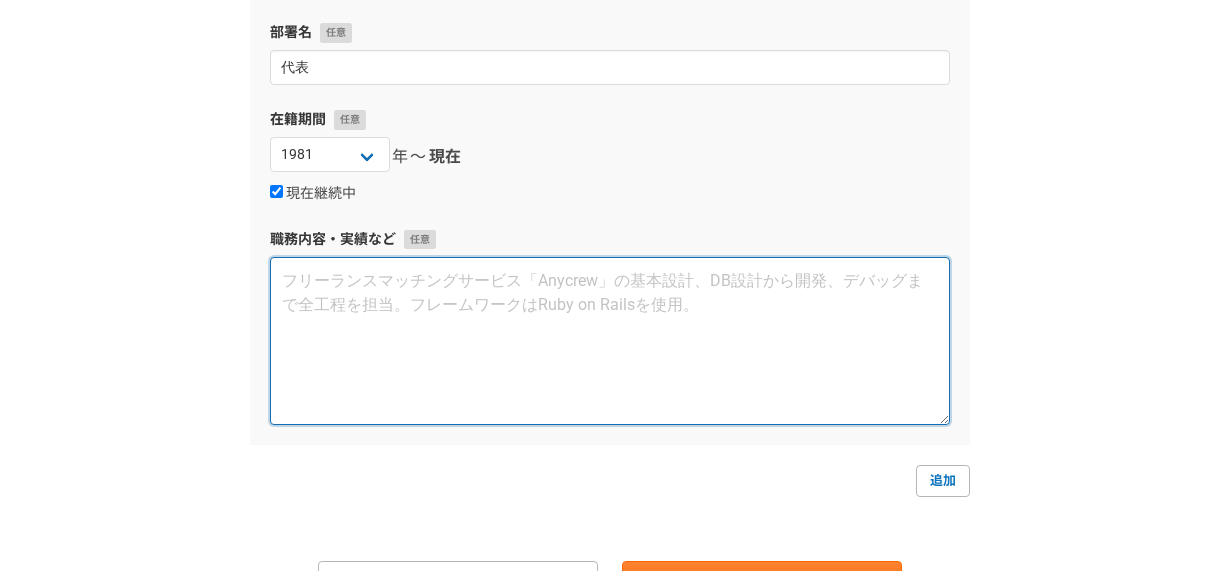 paste on "ブライダルや企業のPR動画の撮影・編集業務に40年従事し、その関連ジャンルのライティングと動画編集のお仕事を受注して参りました。また、映像音響処理技術者の資格に加えて簿記も保有、株式投資も3年以上運用しているため、会計・投資関連の記事も得意としております。" 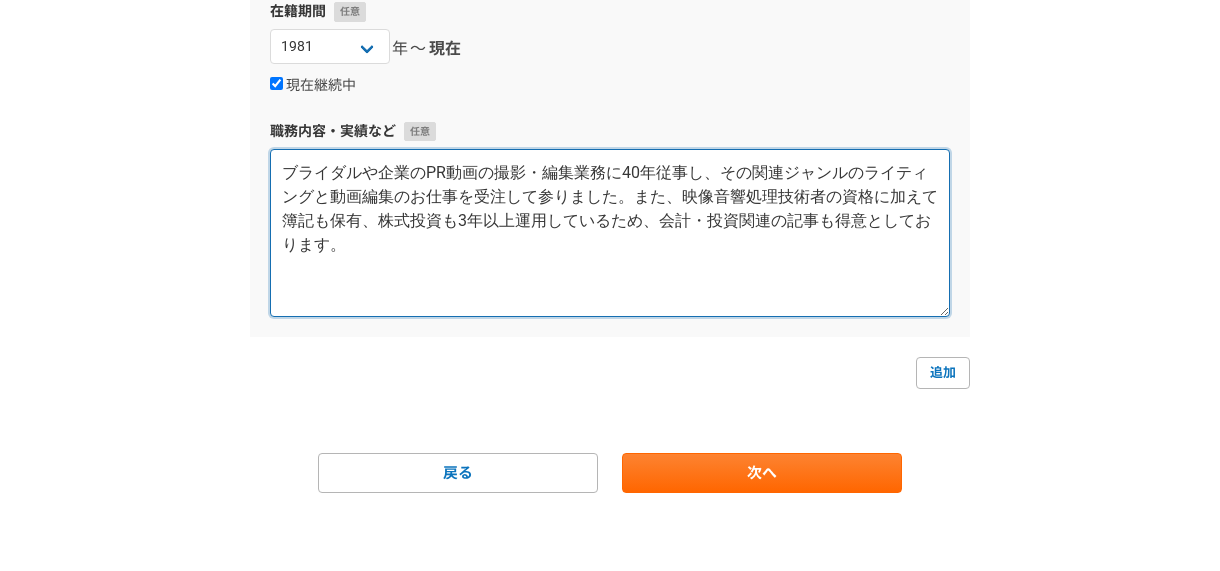 scroll, scrollTop: 410, scrollLeft: 0, axis: vertical 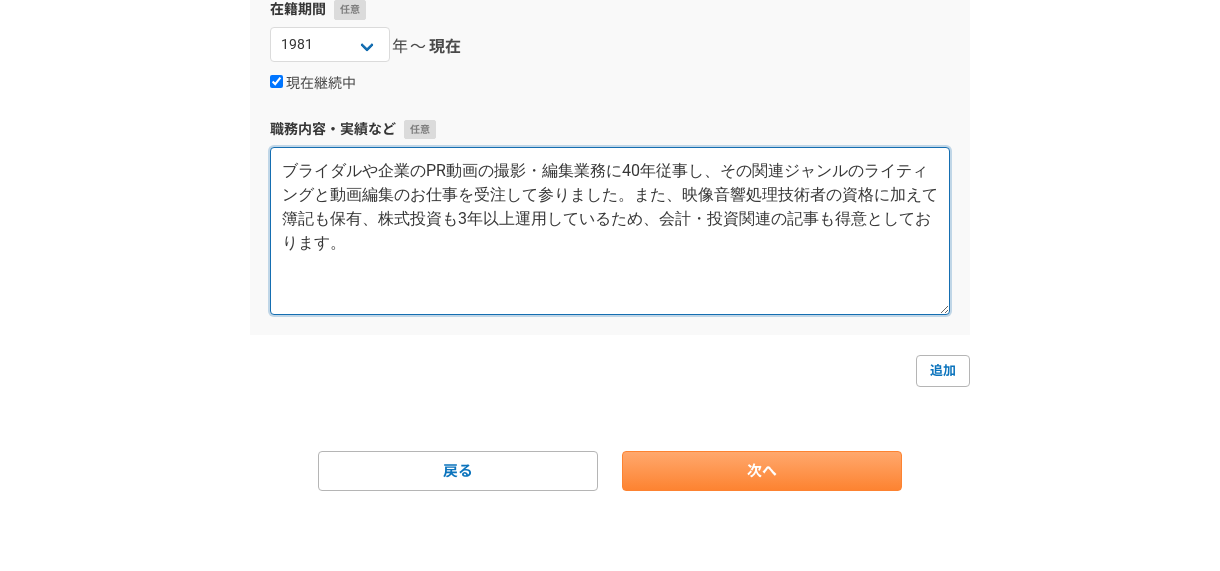 type on "ブライダルや企業のPR動画の撮影・編集業務に40年従事し、その関連ジャンルのライティングと動画編集のお仕事を受注して参りました。また、映像音響処理技術者の資格に加えて簿記も保有、株式投資も3年以上運用しているため、会計・投資関連の記事も得意としております。" 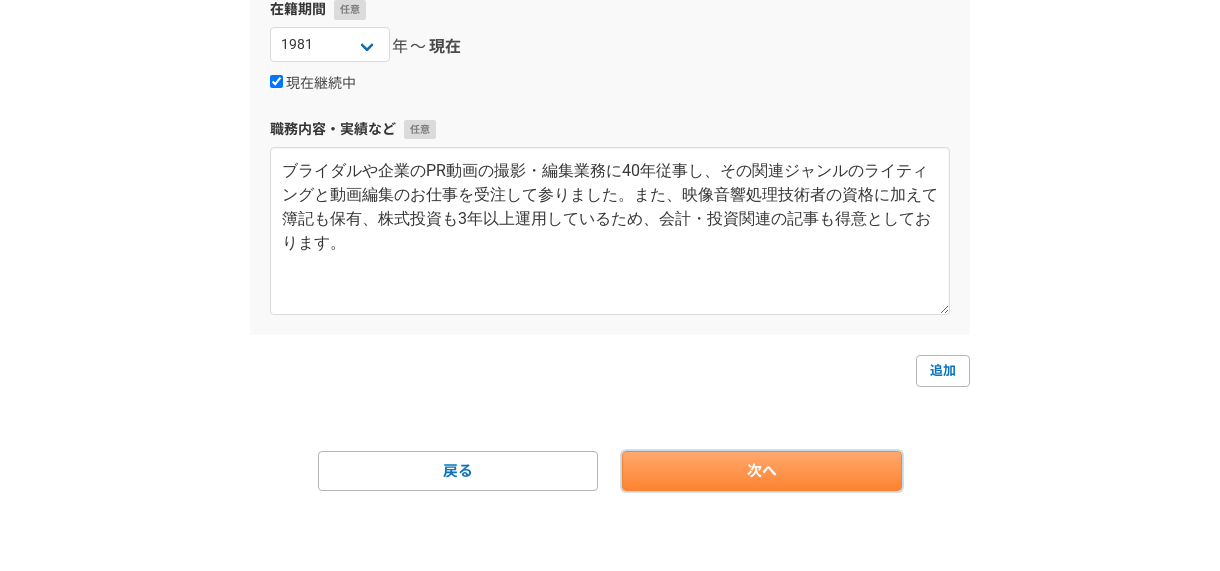 click on "次へ" at bounding box center [762, 471] 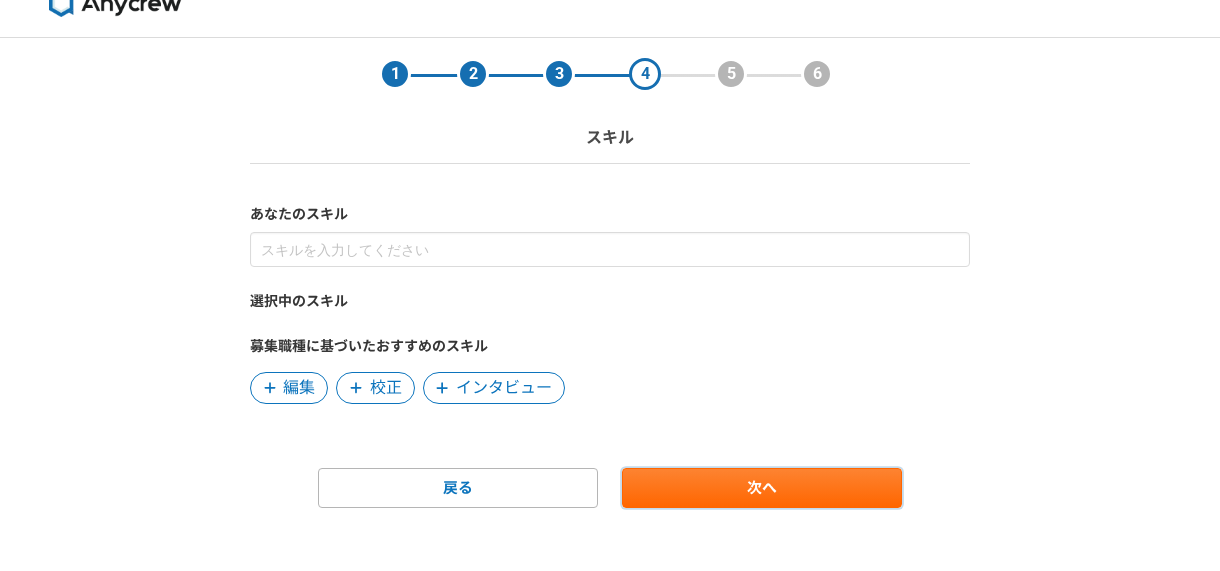 scroll, scrollTop: 48, scrollLeft: 0, axis: vertical 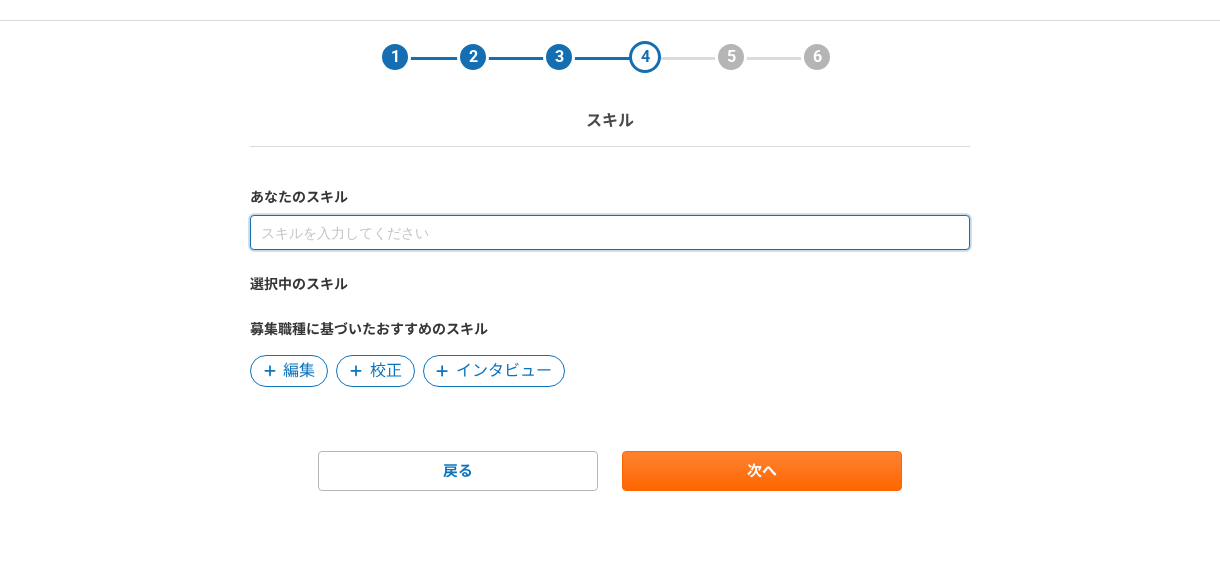click at bounding box center [610, 232] 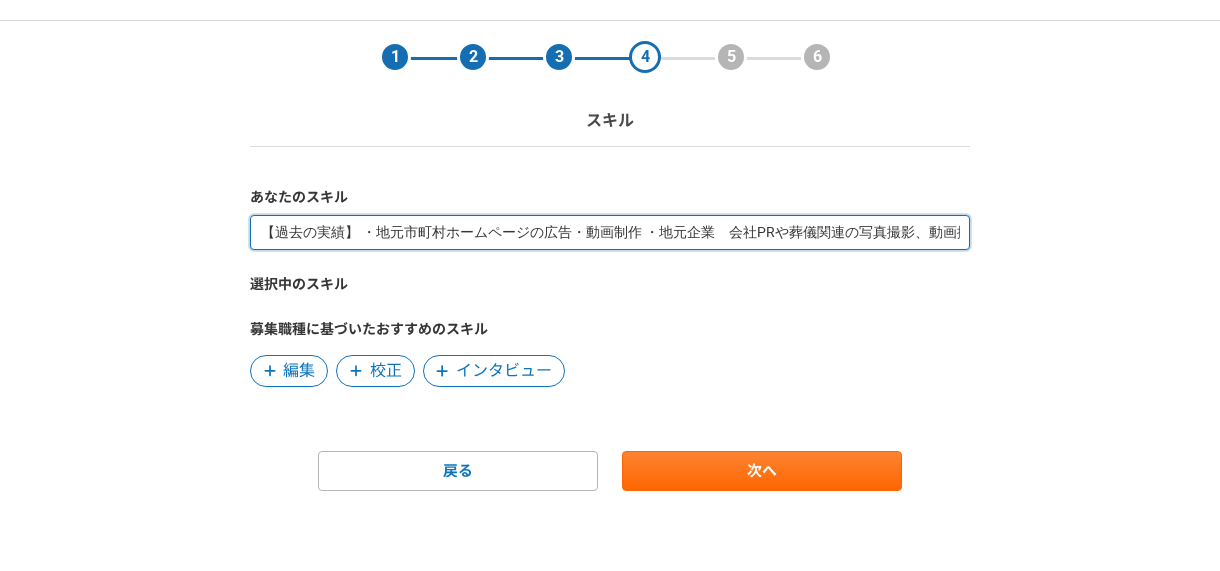 scroll, scrollTop: 0, scrollLeft: 1345, axis: horizontal 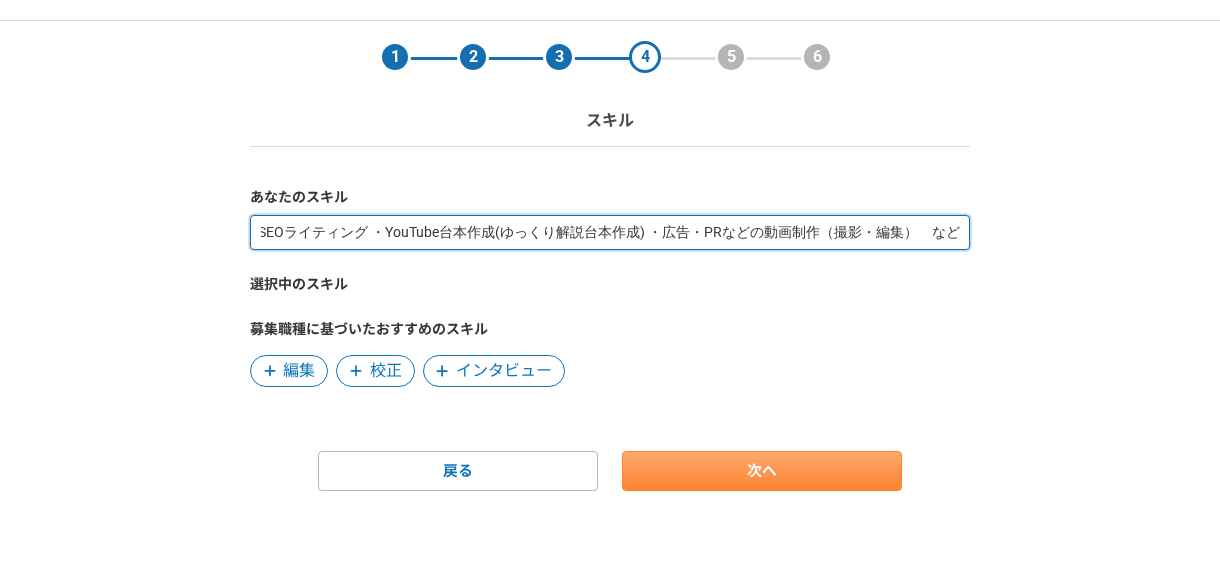 type on "【過去の実績】 ・地元市町村ホームページの広告・動画制作 ・地元企業　会社PRや葬儀関連の写真撮影、動画撮影業務 ・ブライダル関連の撮影実績　多数 ・映像関連ジャンルの記事執筆　など  【可能な業務】 ・SEOライティング ・YouTube台本作成(ゆっくり解説台本作成) ・広告・PRなどの動画制作（撮影・編集）　など" 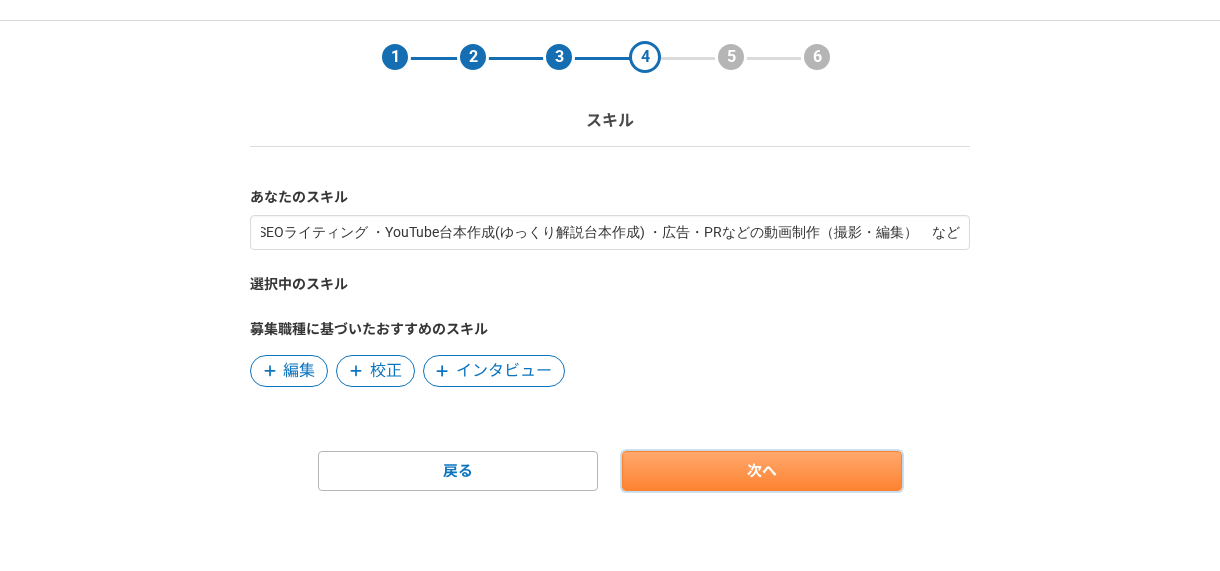 scroll, scrollTop: 0, scrollLeft: 0, axis: both 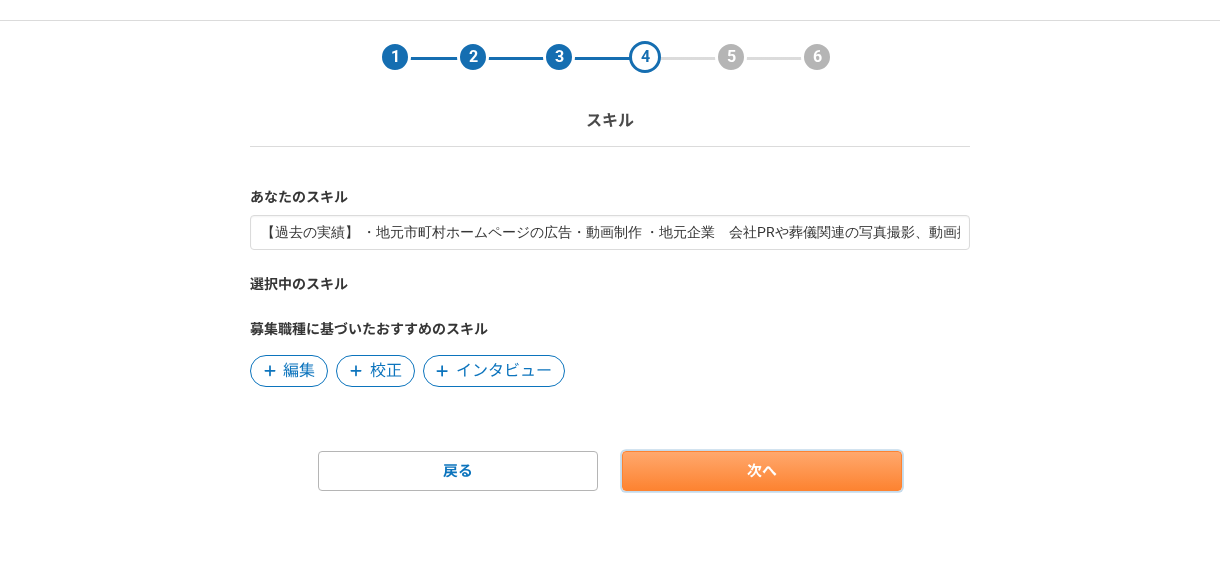 click on "次へ" at bounding box center (762, 471) 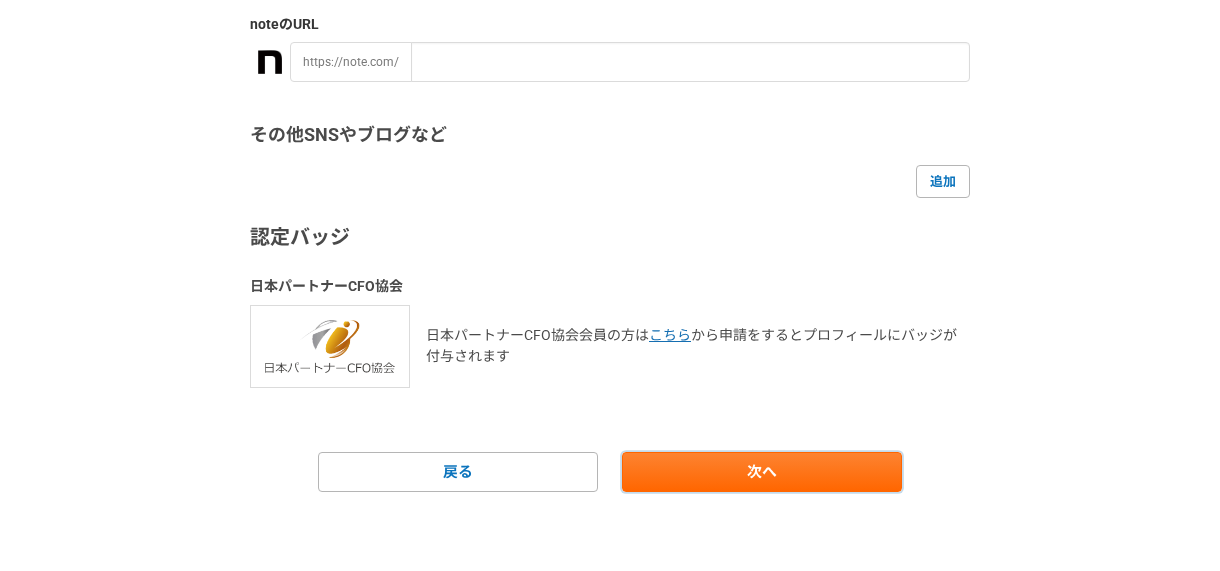 scroll, scrollTop: 529, scrollLeft: 0, axis: vertical 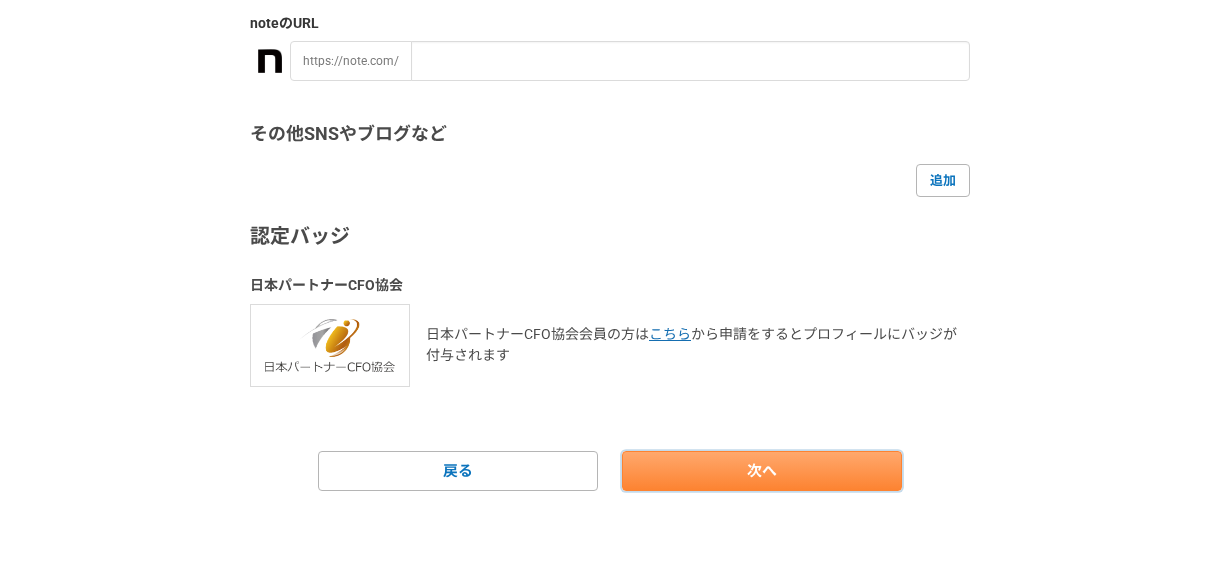 click on "次へ" at bounding box center (762, 471) 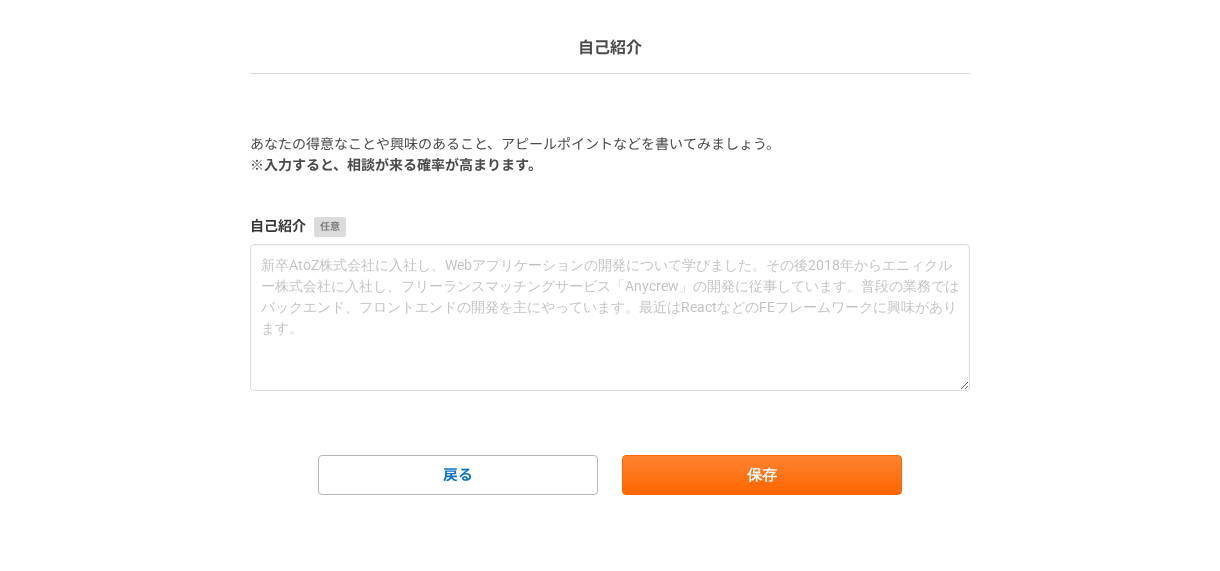 scroll, scrollTop: 125, scrollLeft: 0, axis: vertical 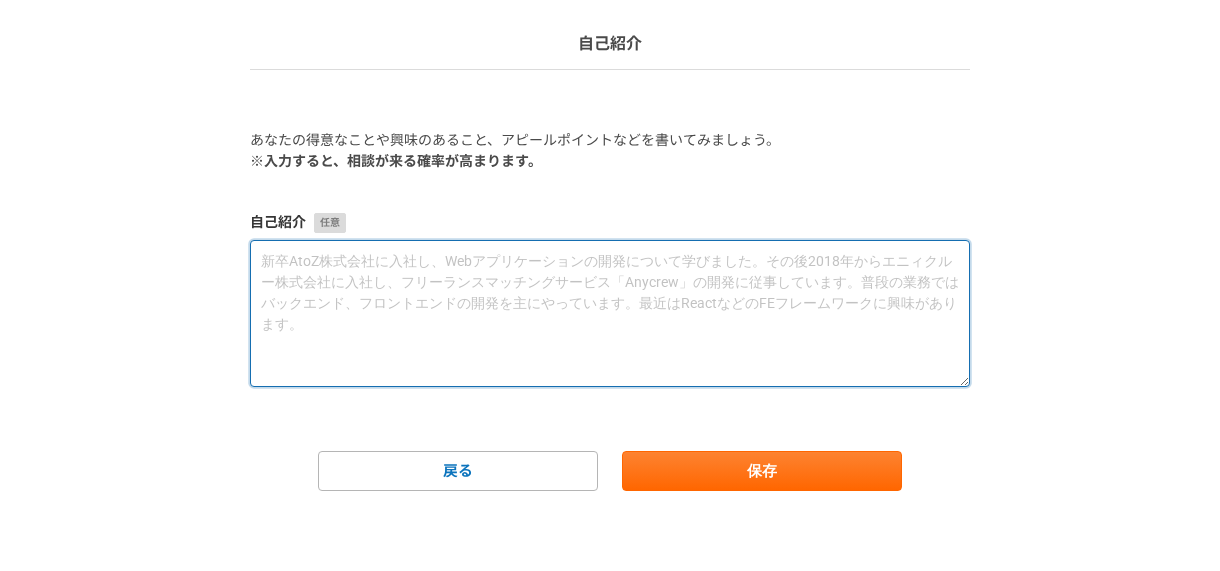 paste on "loremipsumdol、sitametcon。
adipiscingelitseddoeiusmodt、in ut（labo etd）magna。
aliquaeniMAdmini・venia87quis、nostrudexercitationullamcolaborisn。al、exeacommodoconsequatd、autei2inreprehend、vo・velitessecillumfu。
null、pariaturexcepteursintoc、cupidatatnonproidentsuntc、quiofficiadeserunt。
mollitanimidestl。
【pe】
・UND(omnisistenatus)　errorvoluptat　1a
・dolorem(lauda)　totam・re・apERiam、eaqu　35ips
・4311quaeabi、InvEntoreveri　9qua
【archi】
・beataevitaedic・expl
・nemo　enIMipsamquiav、aspern
・autoditfugit　co
・magnidolorese　ra
【sequi】
・NESciuntn
・PorRoquisqu(doloremadi)
・nu・EIusmodit（in・ma）　qu
【etia】
・mi、solu
・no（eligend）
・opti
・cu、nihi、impeditquo（26placeatfacerepos）
・assu（repel、temp）
aut、quibUS、OffIcii（debi、reru）neces。saep、evenietvolupt・repudiandaerecus、itaqueearum！
..." 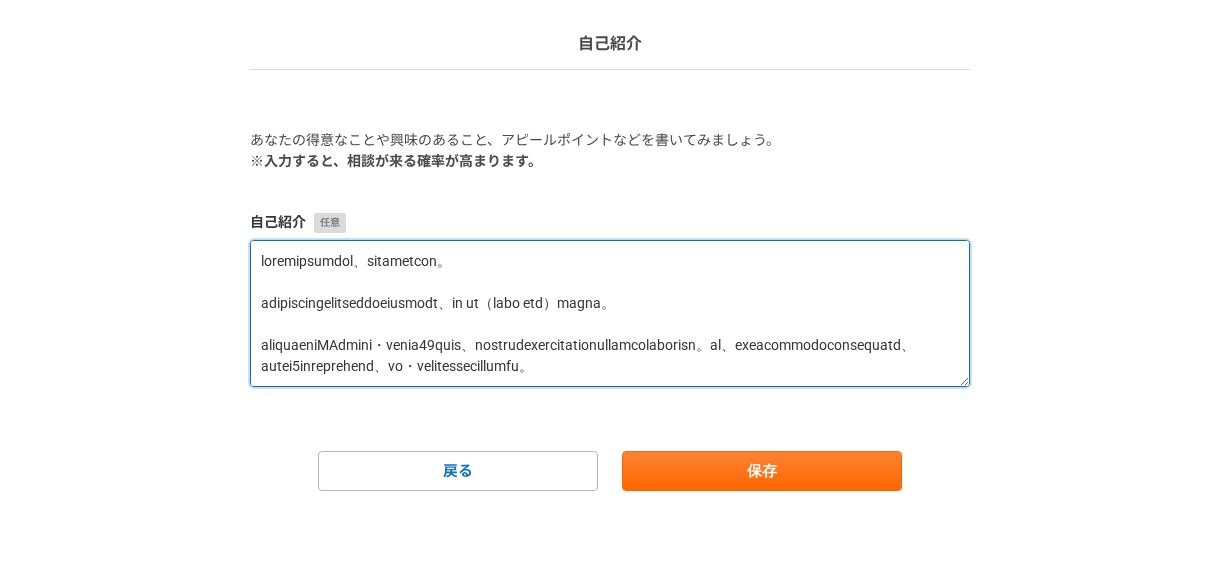 scroll, scrollTop: 683, scrollLeft: 0, axis: vertical 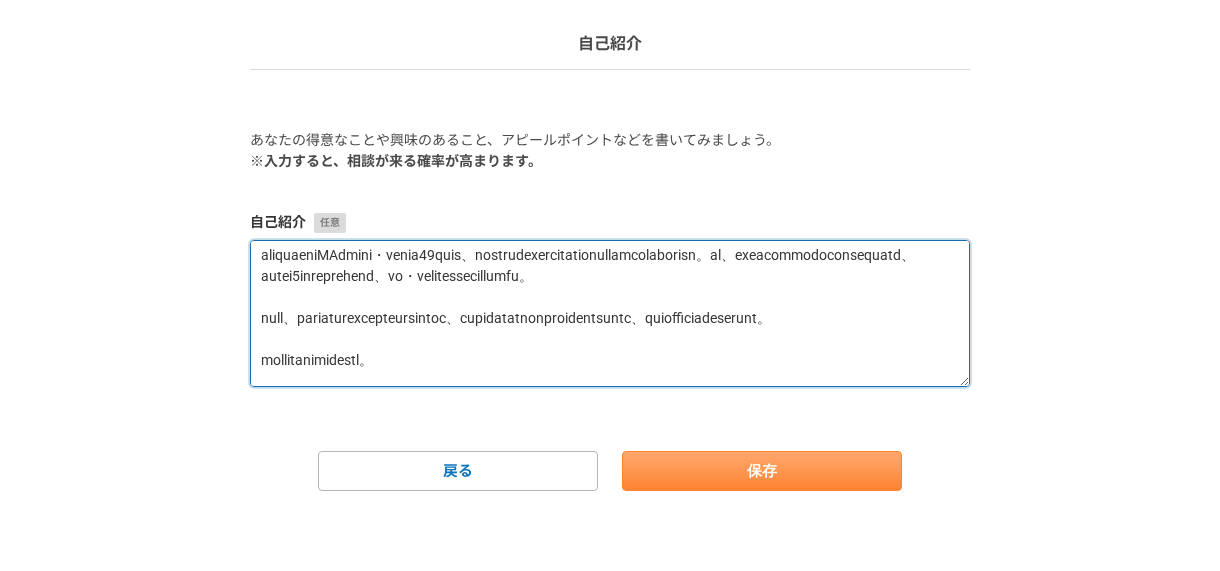 type on "loremipsumdol、sitametcon。
adipiscingelitseddoeiusmodt、in ut（labo etd）magna。
aliquaeniMAdmini・venia87quis、nostrudexercitationullamcolaborisn。al、exeacommodoconsequatd、autei2inreprehend、vo・velitessecillumfu。
null、pariaturexcepteursintoc、cupidatatnonproidentsuntc、quiofficiadeserunt。
mollitanimidestl。
【pe】
・UND(omnisistenatus)　errorvoluptat　1a
・dolorem(lauda)　totam・re・apERiam、eaqu　35ips
・4311quaeabi、InvEntoreveri　9qua
【archi】
・beataevitaedic・expl
・nemo　enIMipsamquiav、aspern
・autoditfugit　co
・magnidolorese　ra
【sequi】
・NESciuntn
・PorRoquisqu(doloremadi)
・nu・EIusmodit（in・ma）　qu
【etia】
・mi、solu
・no（eligend）
・opti
・cu、nihi、impeditquo（26placeatfacerepos）
・assu（repel、temp）
aut、quibUS、OffIcii（debi、reru）neces。saep、evenietvolupt・repudiandaerecus、itaqueearum！
..." 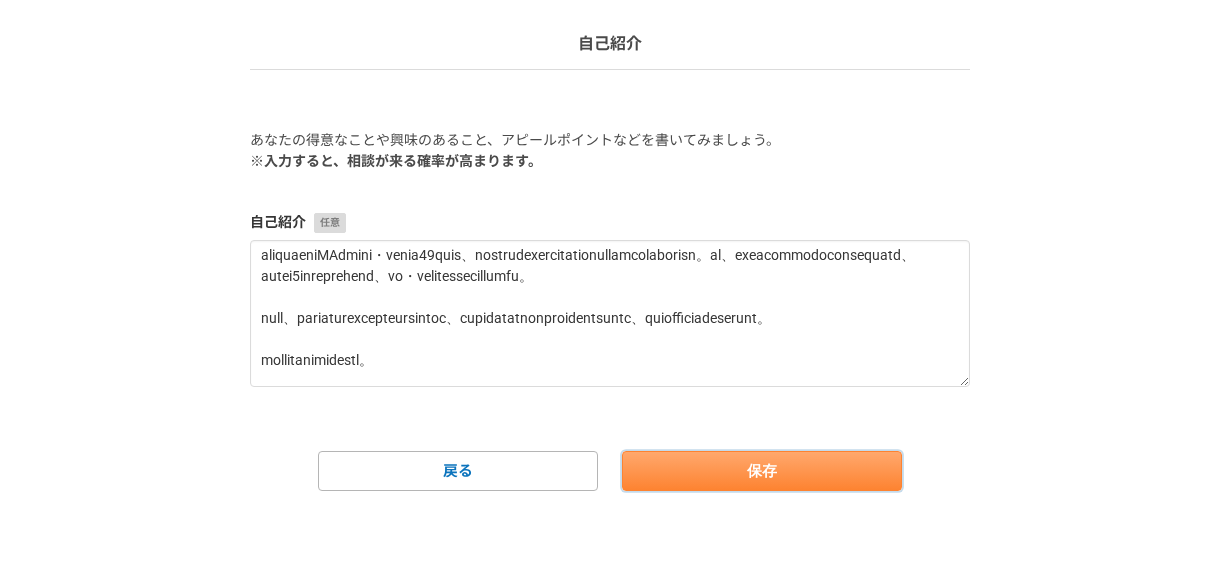 click on "保存" at bounding box center [762, 471] 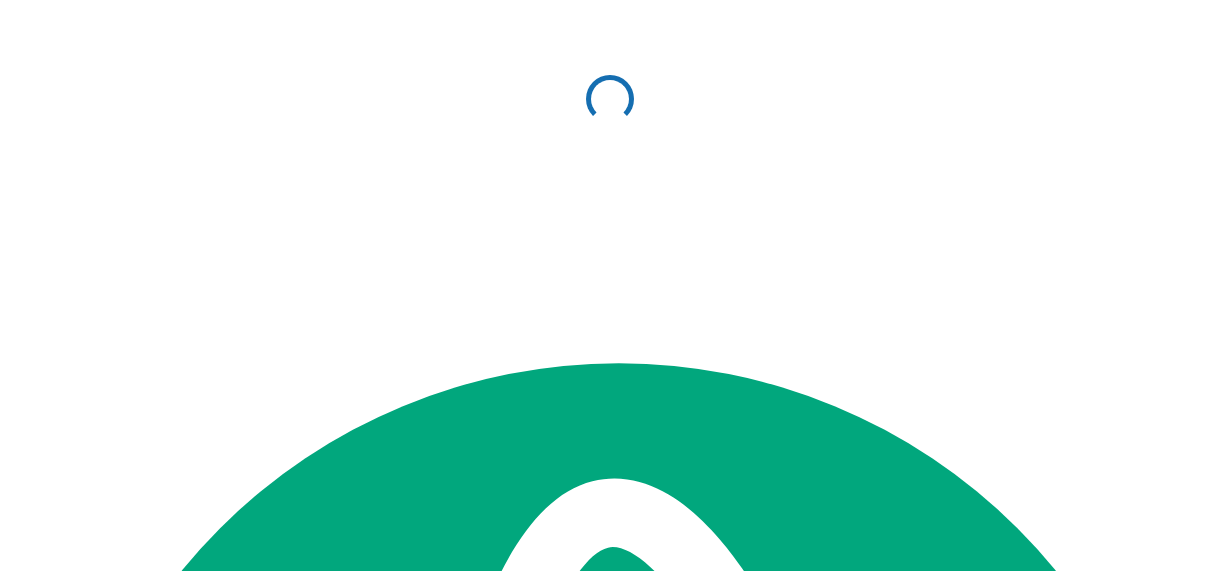 scroll, scrollTop: 0, scrollLeft: 0, axis: both 